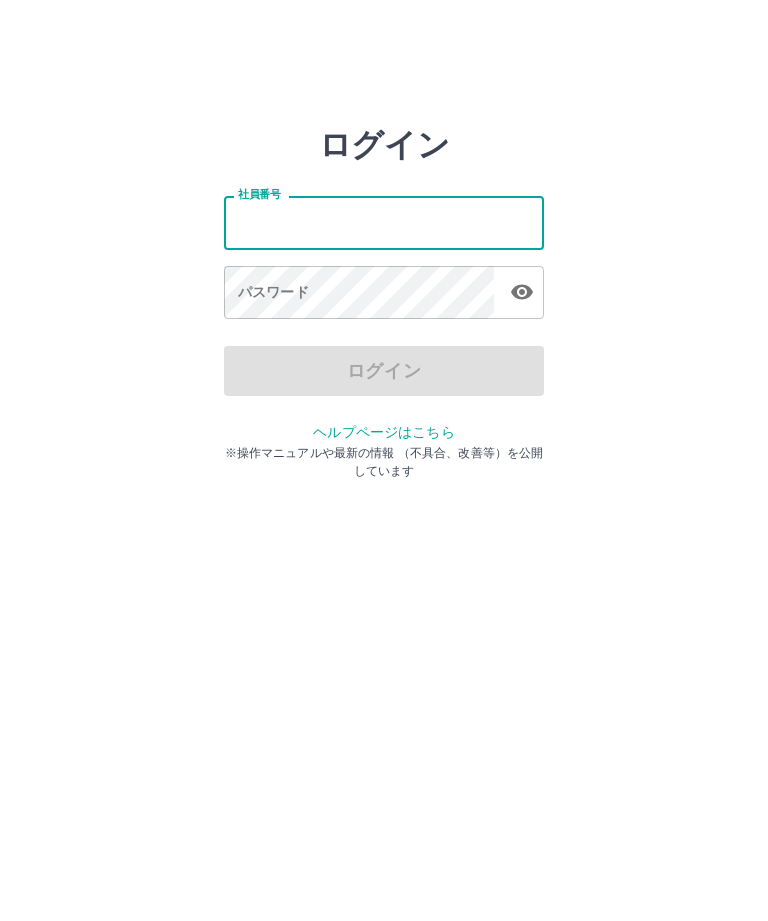 scroll, scrollTop: 0, scrollLeft: 0, axis: both 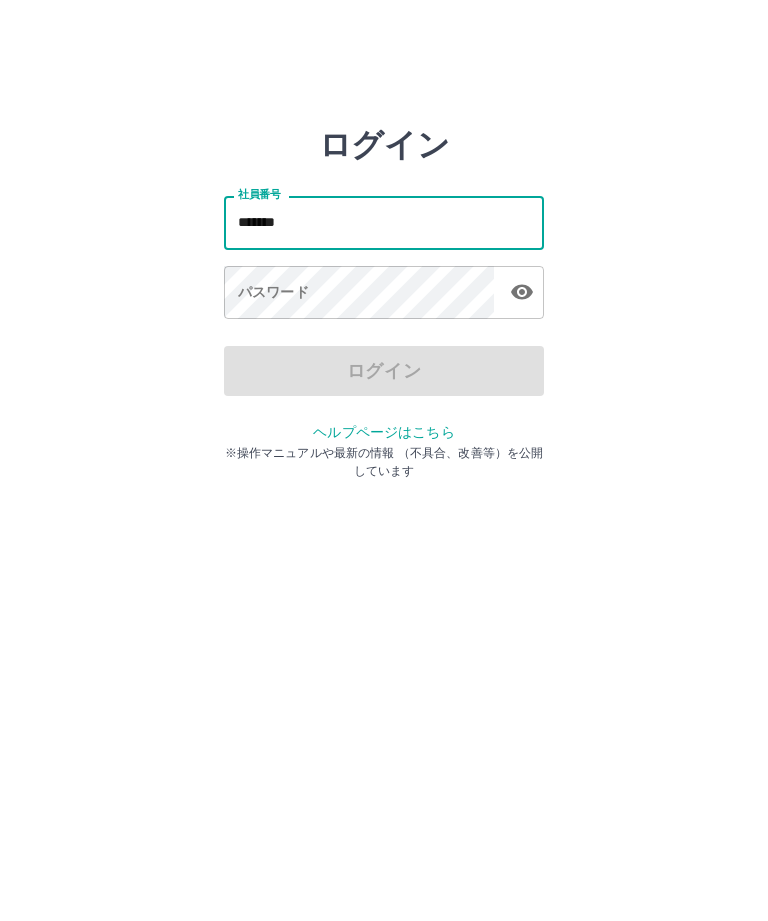 type on "*******" 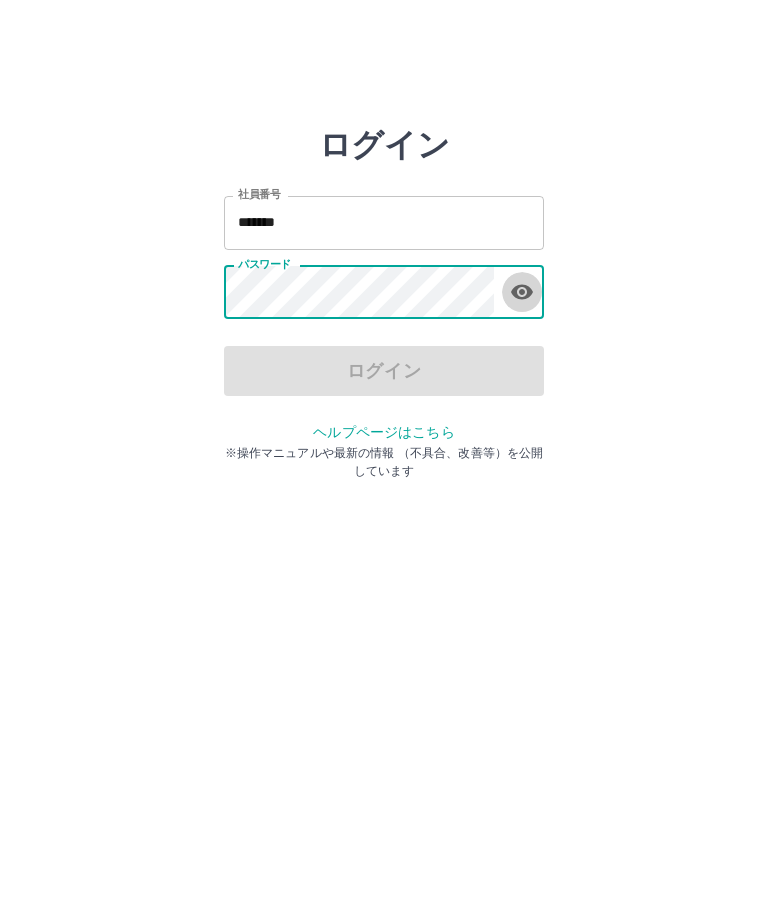 click at bounding box center [522, 292] 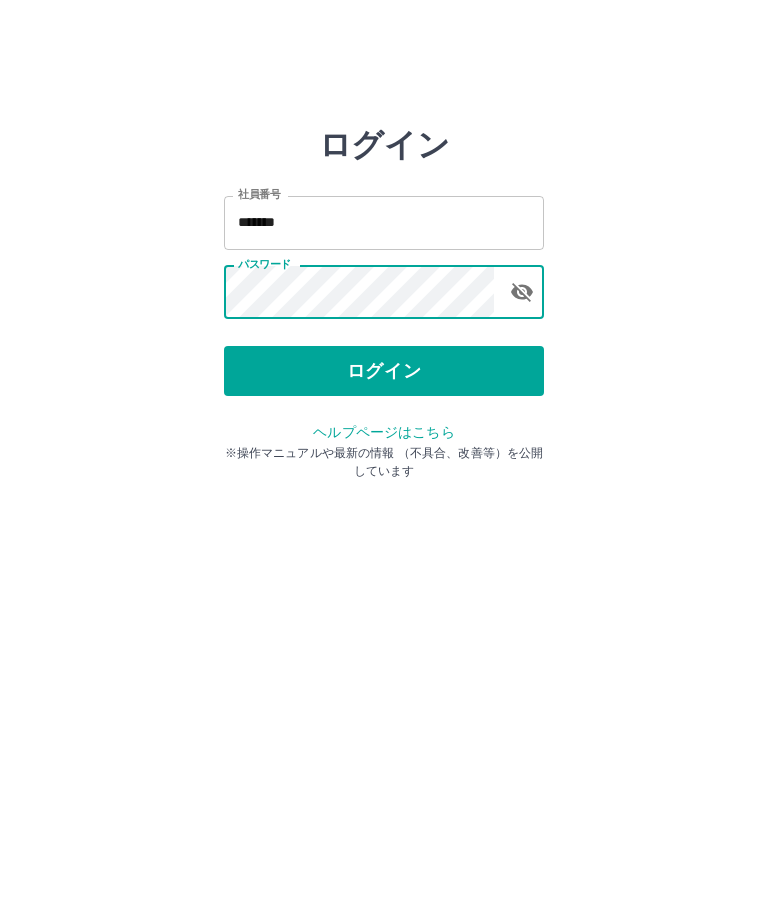 click on "ログイン" at bounding box center (384, 371) 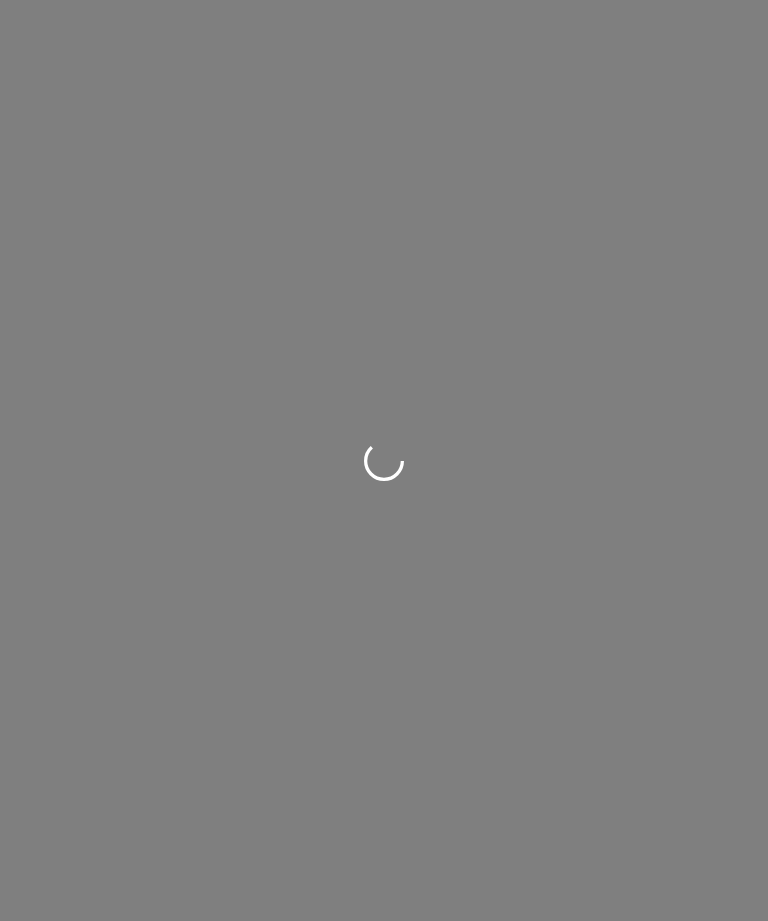 scroll, scrollTop: 0, scrollLeft: 0, axis: both 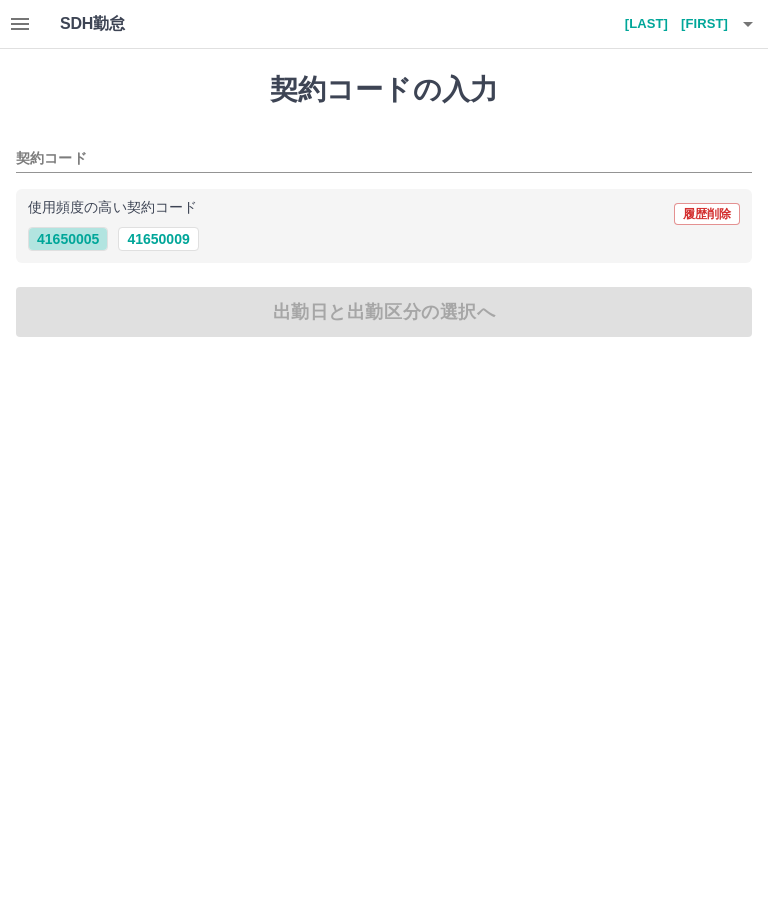 click on "41650005" at bounding box center (68, 239) 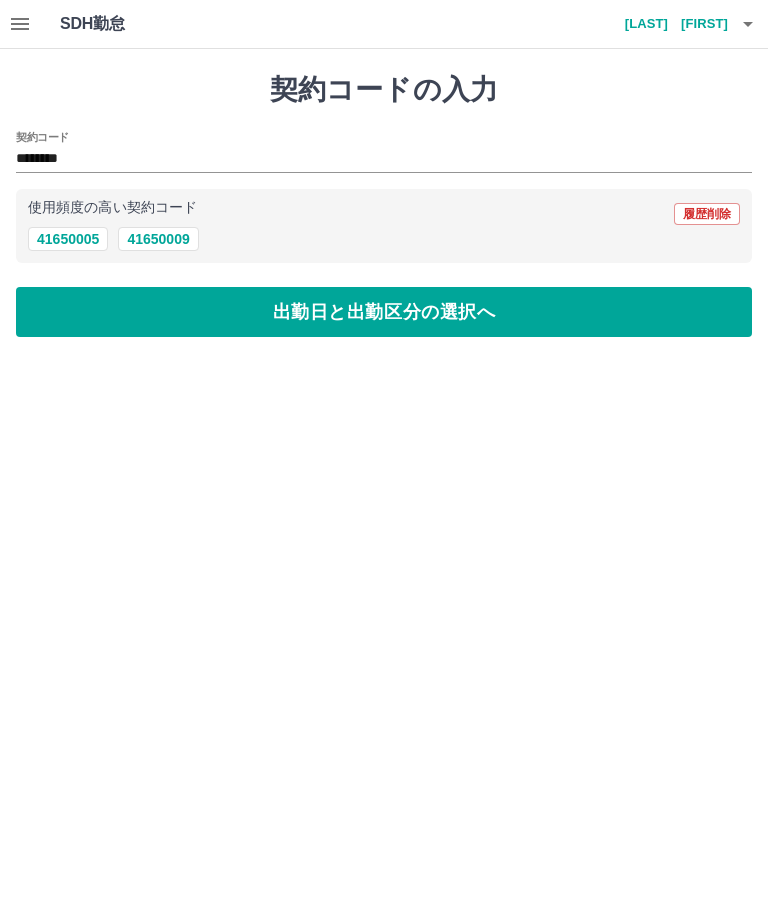 click on "出勤日と出勤区分の選択へ" at bounding box center [384, 312] 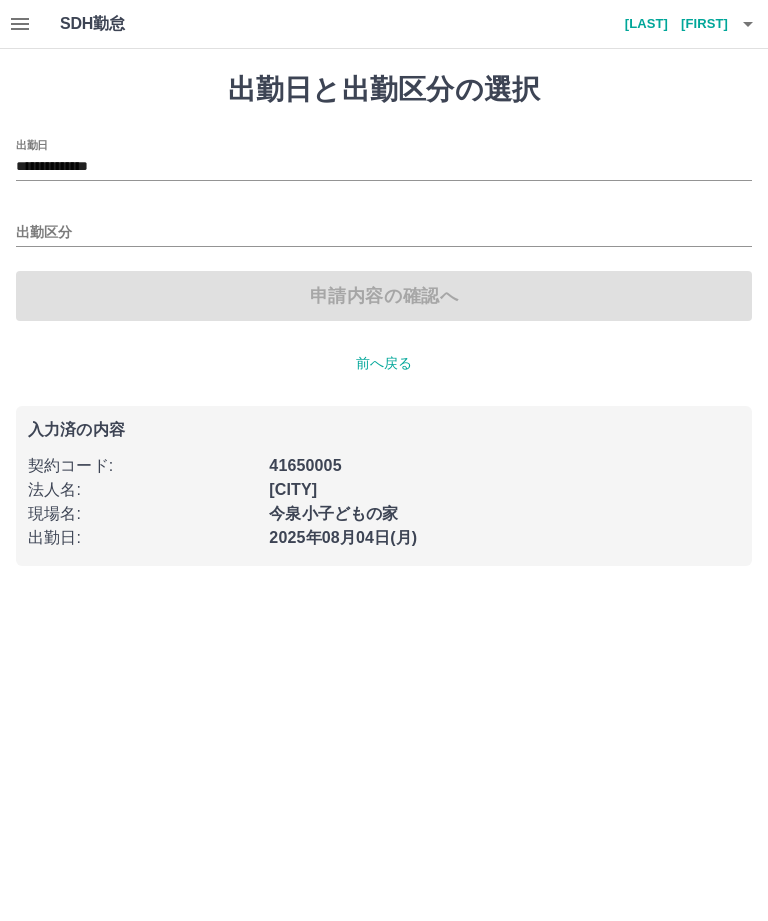 click on "出勤区分" at bounding box center (384, 233) 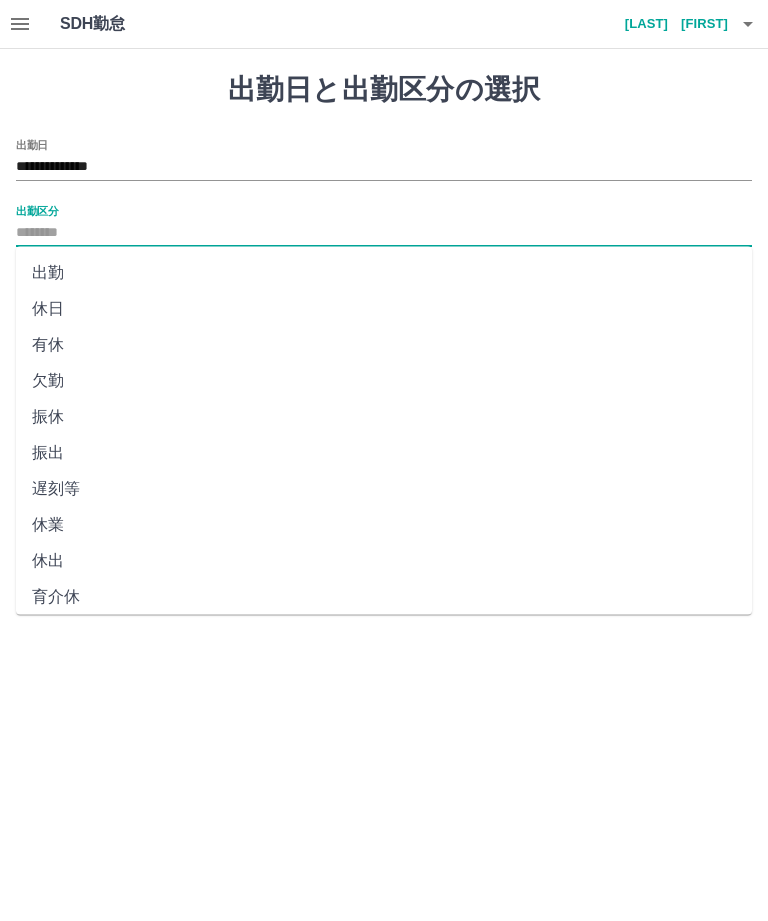 click on "出勤" at bounding box center [384, 273] 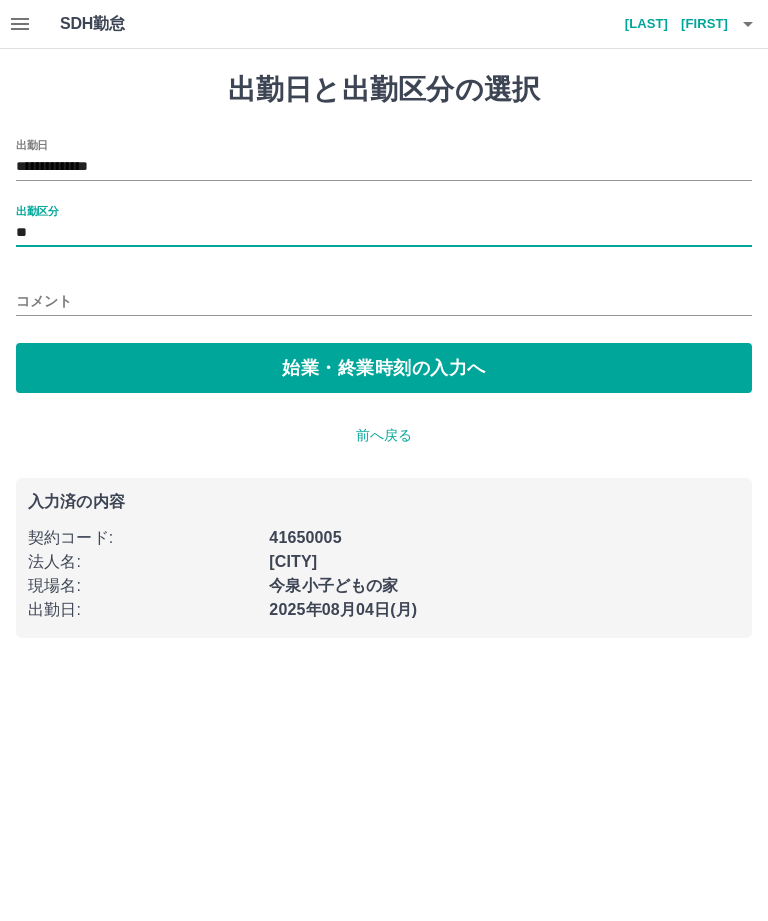 click on "始業・終業時刻の入力へ" at bounding box center [384, 368] 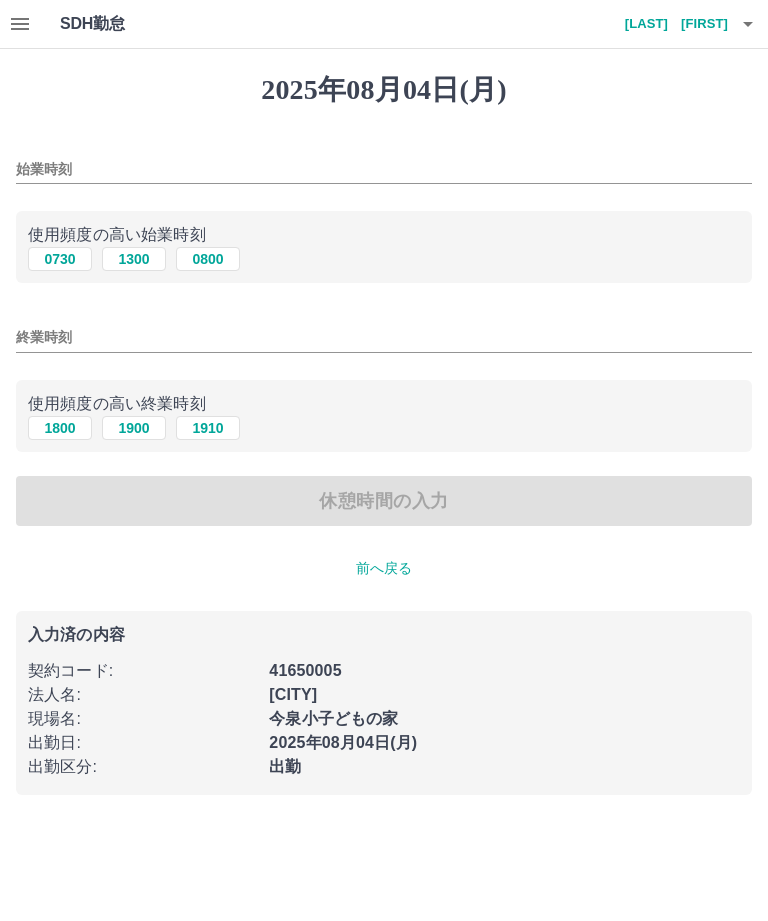click on "始業時刻" at bounding box center (384, 169) 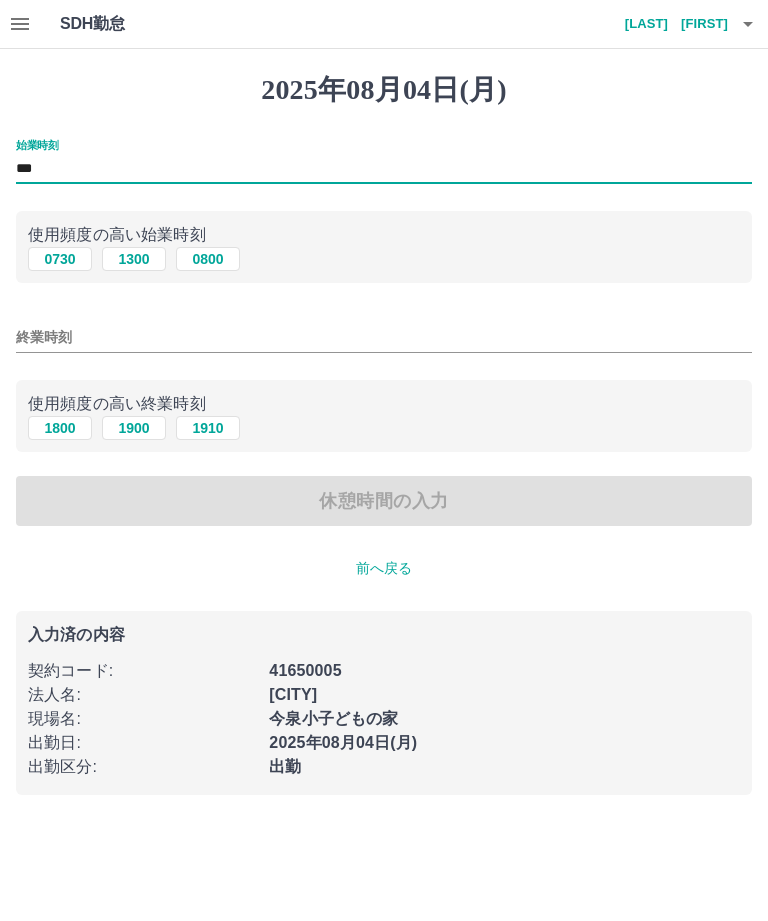 type on "***" 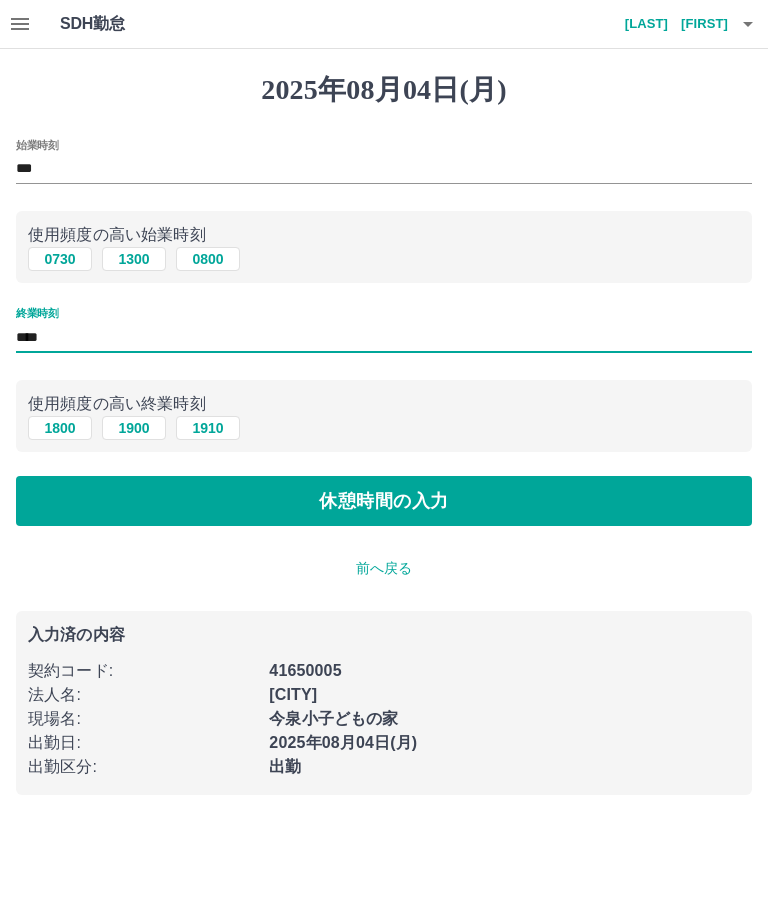 type on "****" 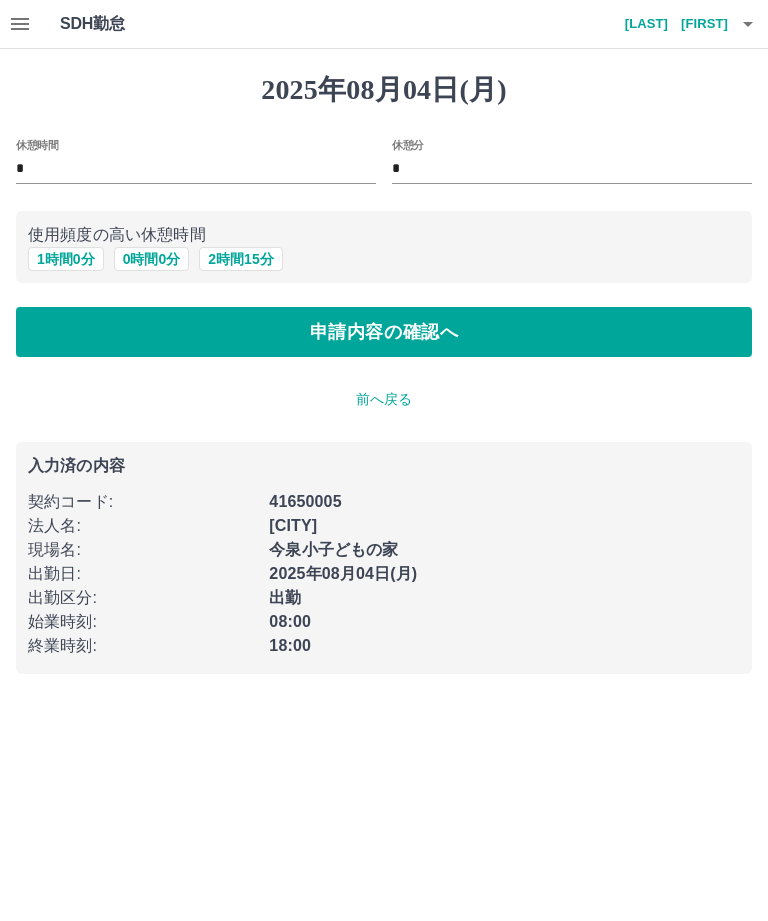 click on "1 時間 0 分" at bounding box center (66, 259) 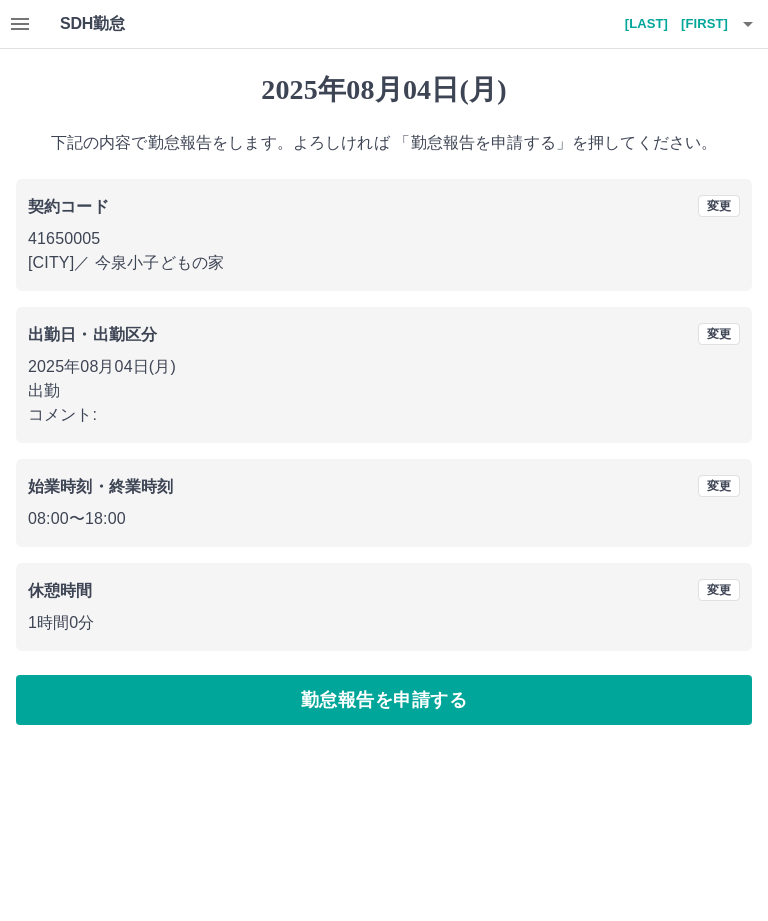 click on "勤怠報告を申請する" at bounding box center [384, 700] 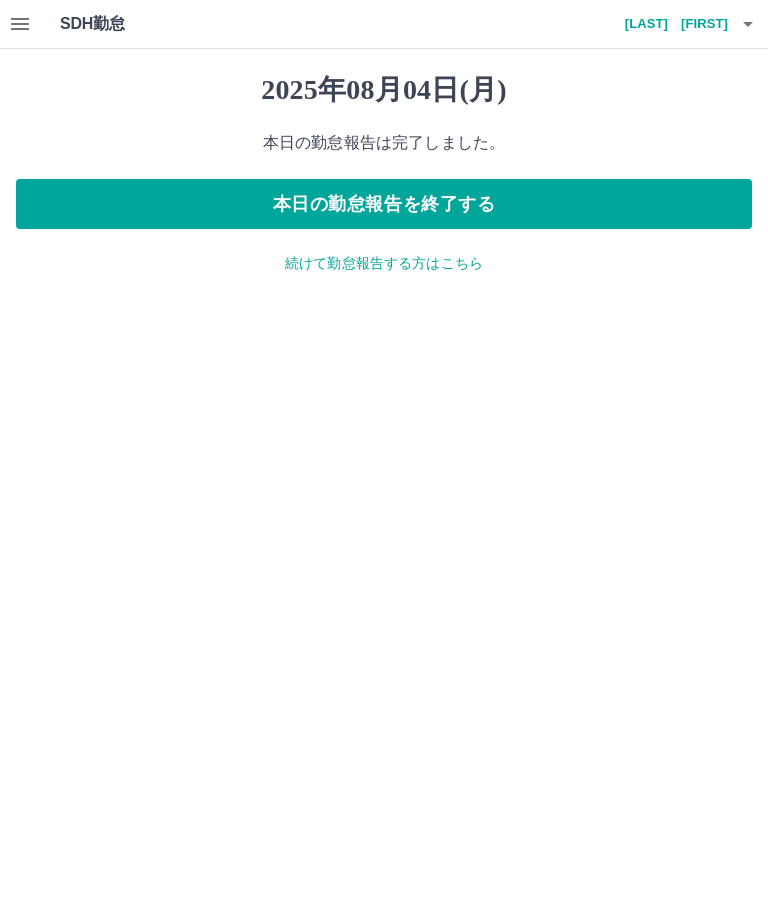 click on "本日の勤怠報告を終了する" at bounding box center [384, 204] 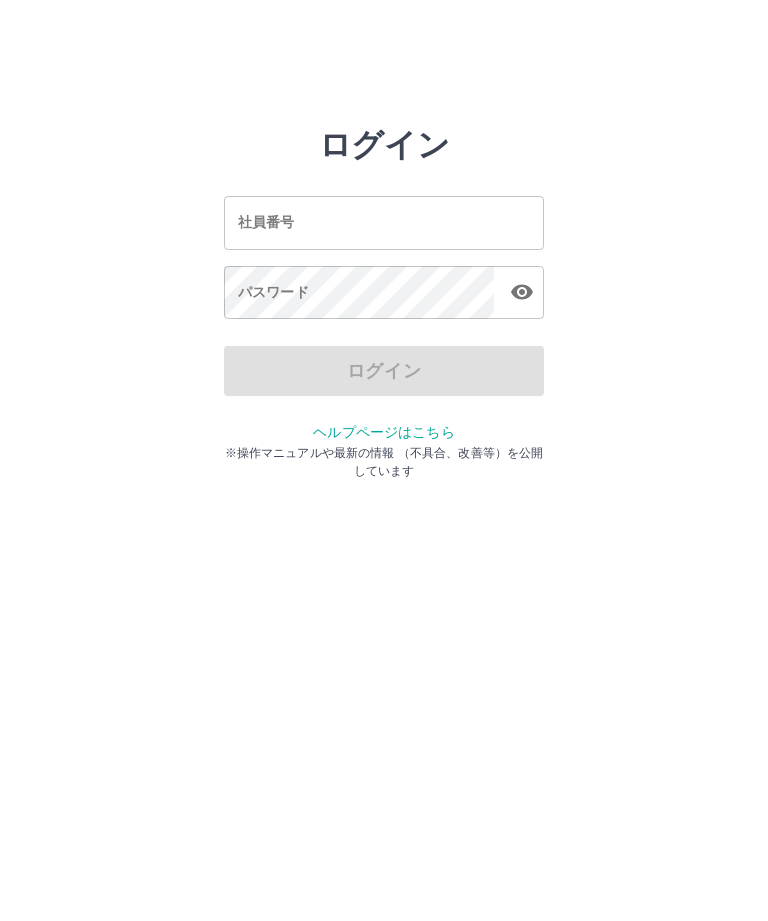 scroll, scrollTop: 0, scrollLeft: 0, axis: both 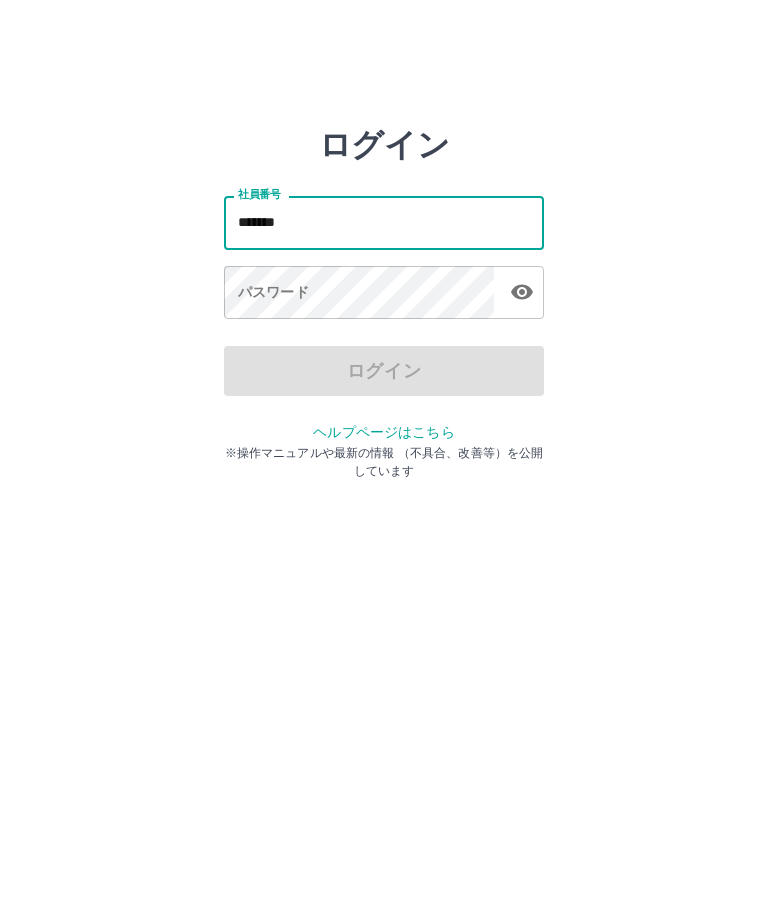 type on "*******" 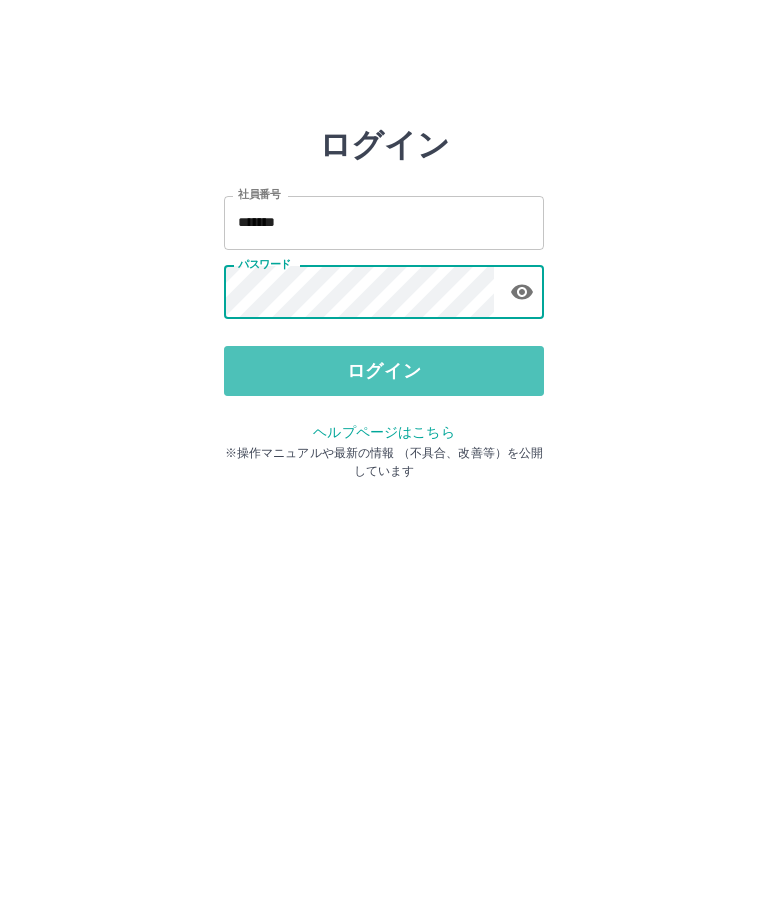 click on "ログイン" at bounding box center (384, 371) 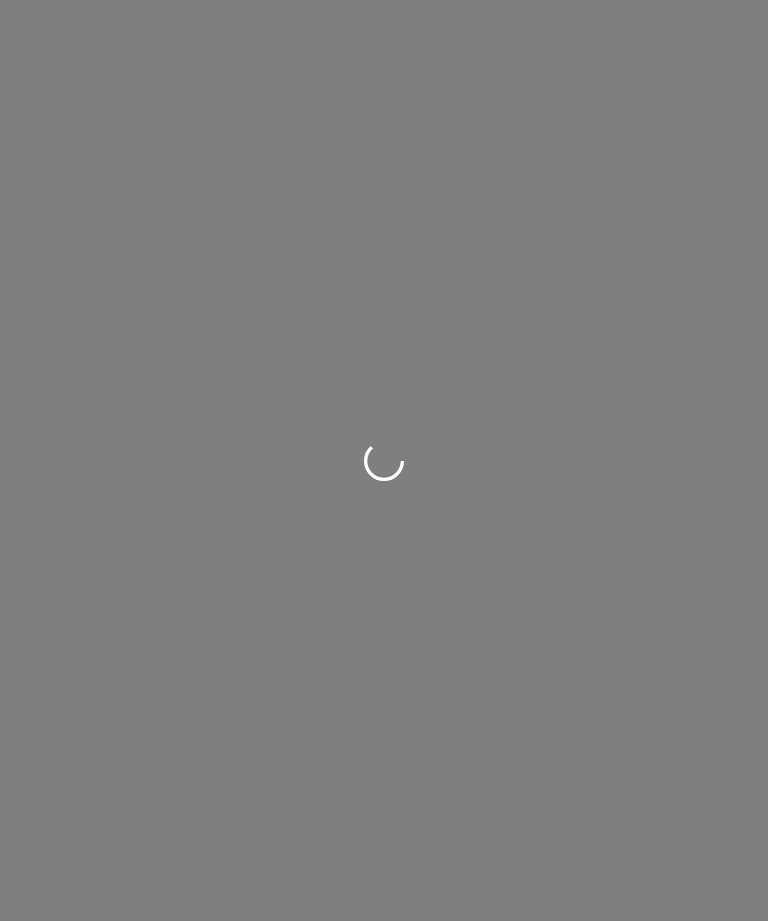 scroll, scrollTop: 0, scrollLeft: 0, axis: both 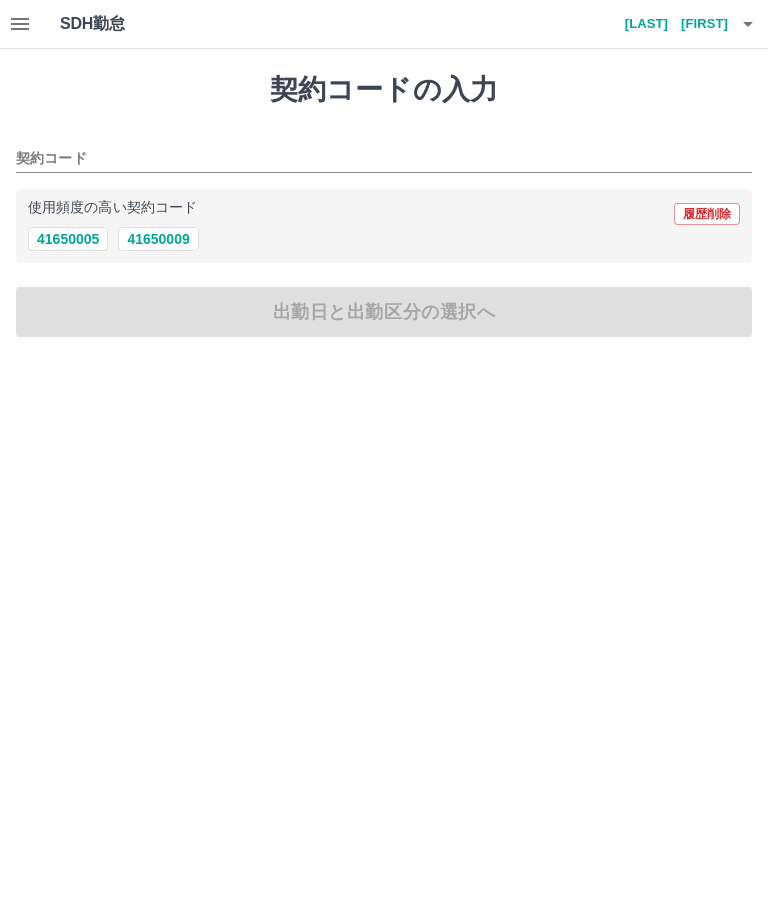 click on "41650005" at bounding box center [68, 239] 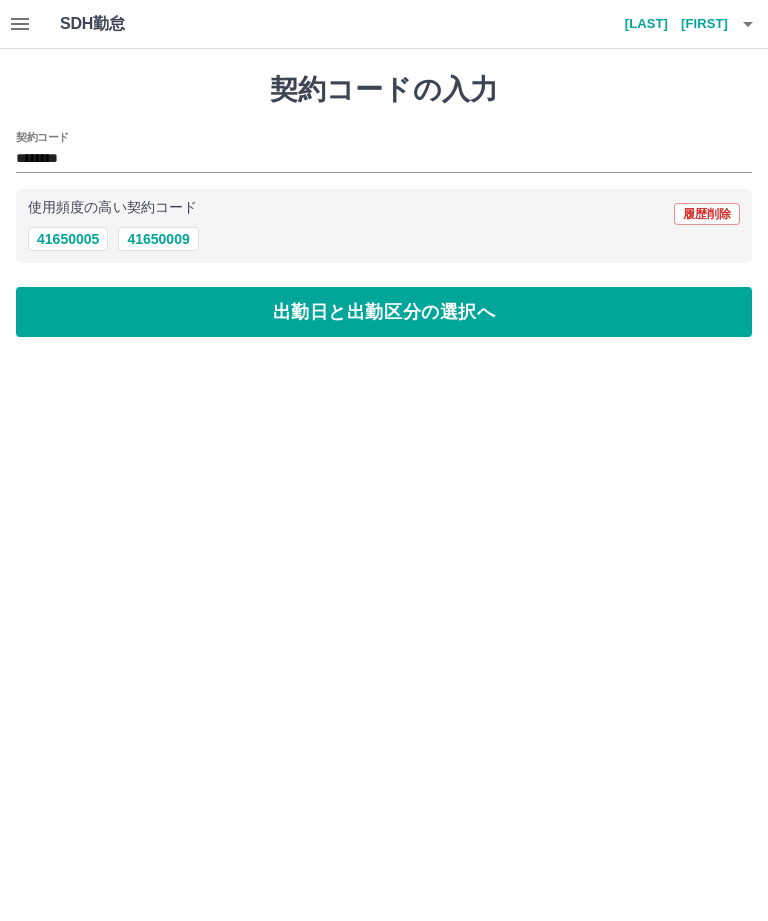 click on "出勤日と出勤区分の選択へ" at bounding box center [384, 312] 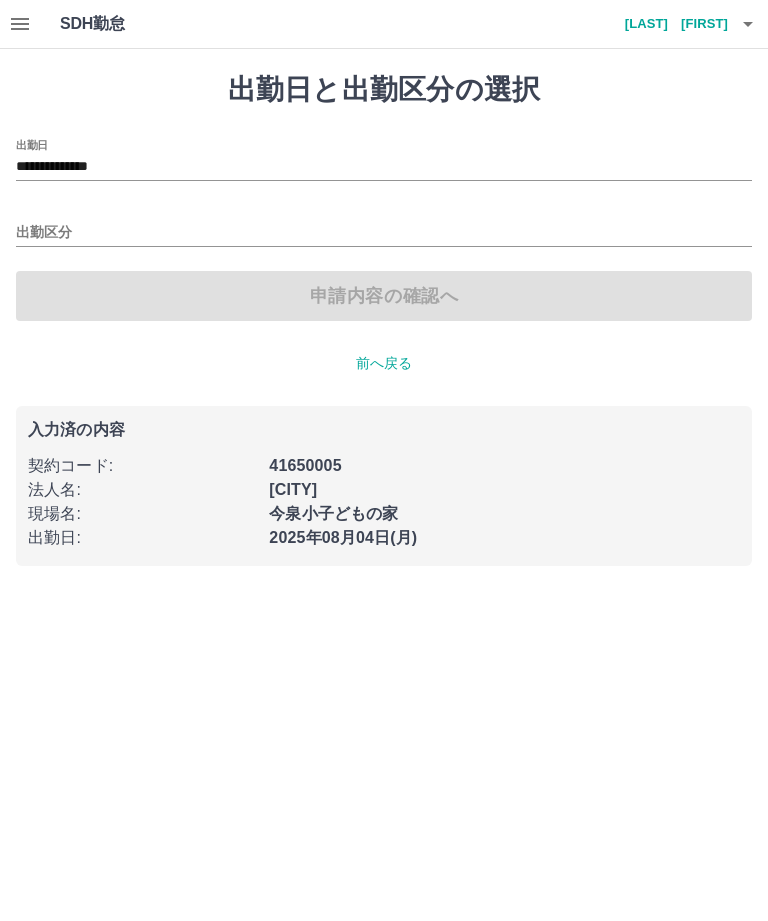 click on "出勤区分" at bounding box center [384, 233] 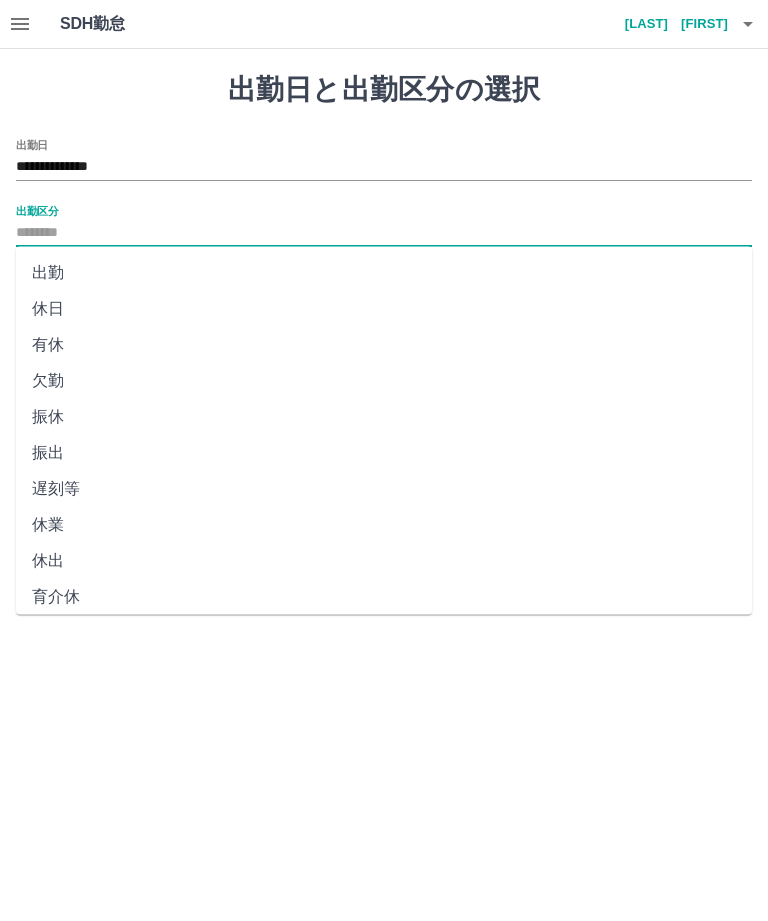 click on "出勤" at bounding box center [384, 273] 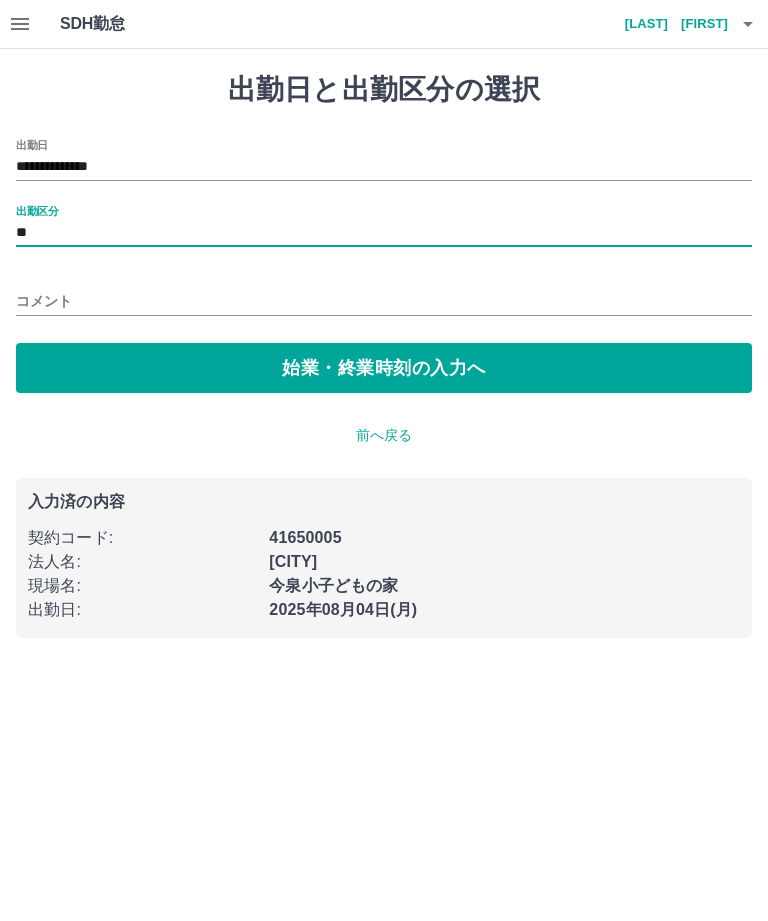 click on "始業・終業時刻の入力へ" at bounding box center (384, 368) 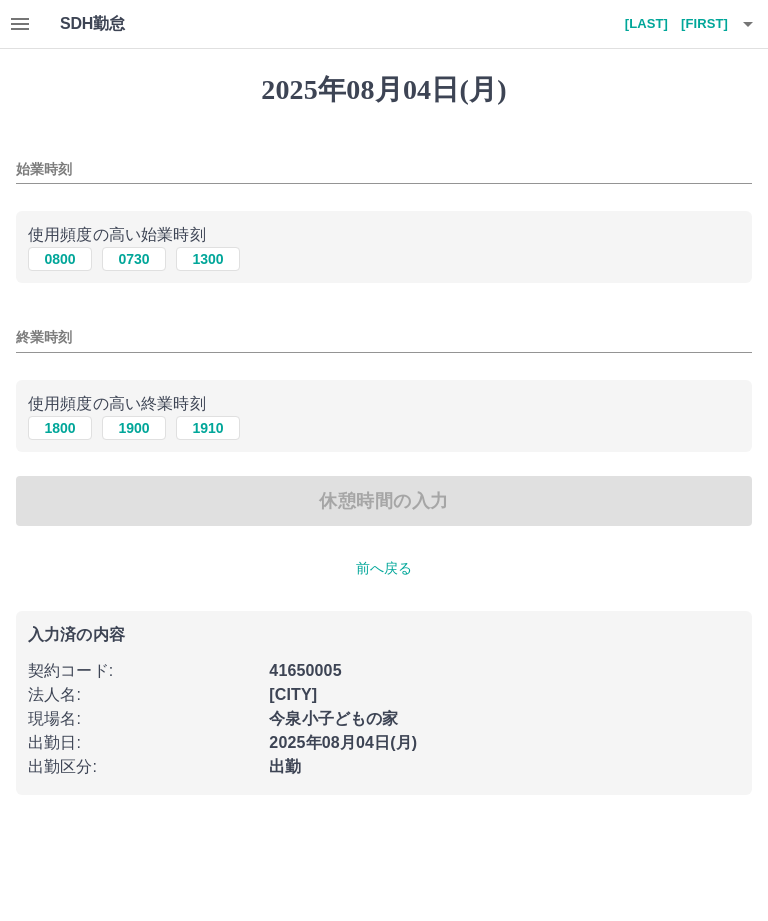 click on "始業時刻" at bounding box center [384, 169] 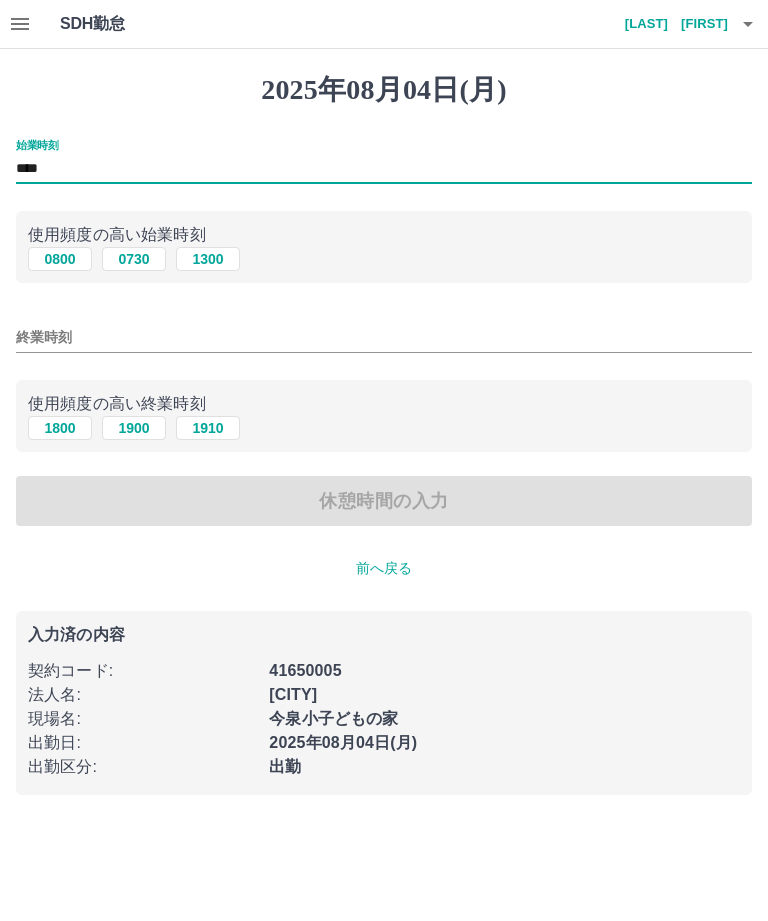 type on "****" 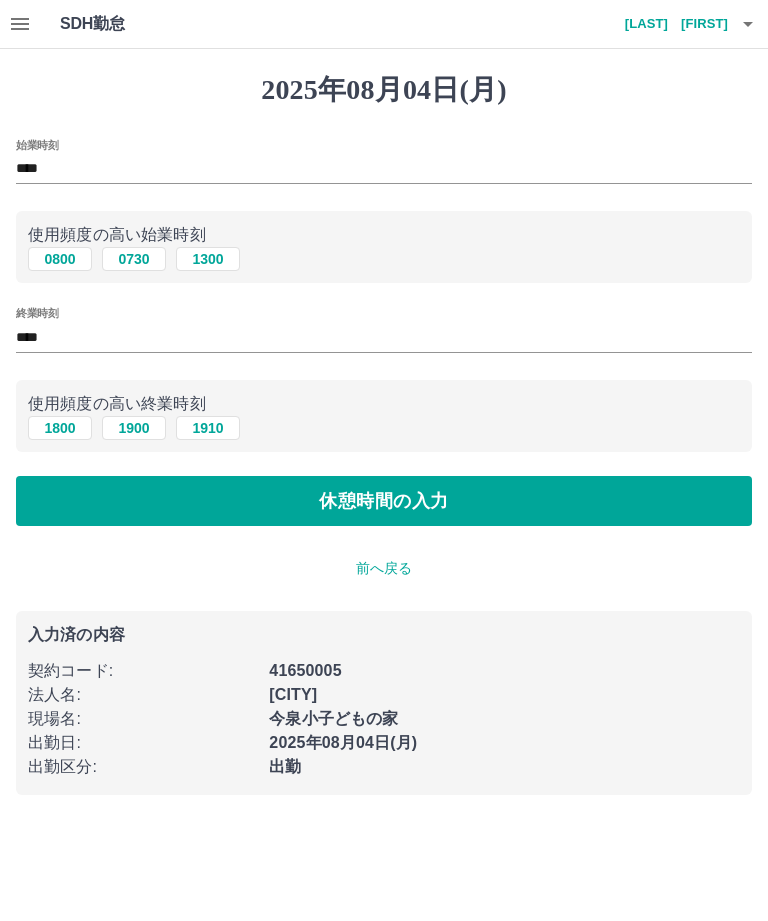 click on "休憩時間の入力" at bounding box center (384, 501) 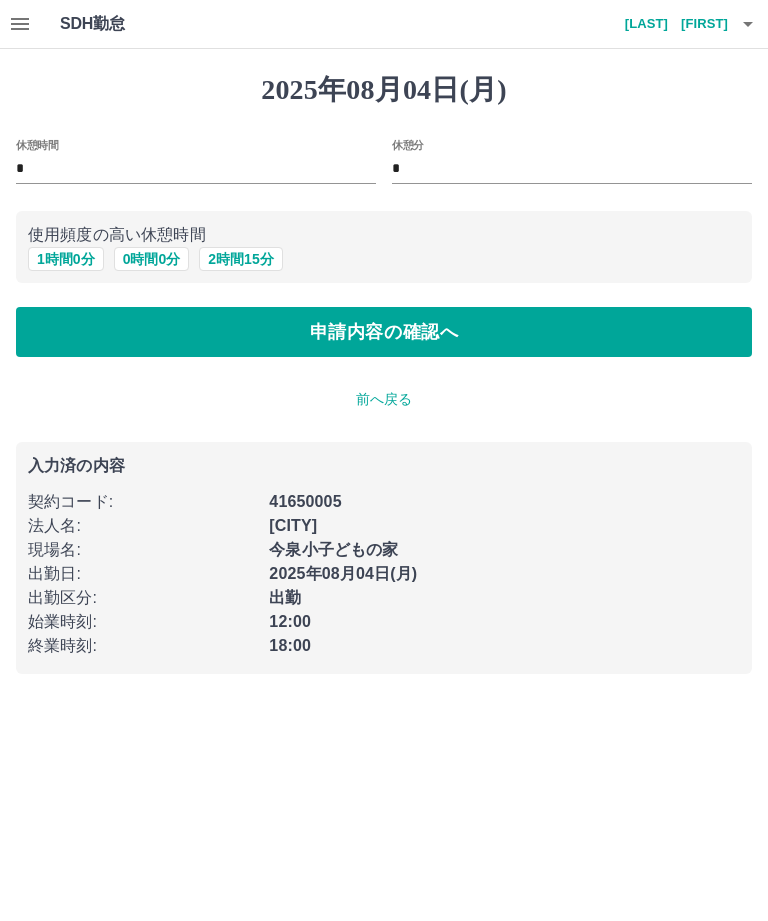 click on "0 時間 0 分" at bounding box center (152, 259) 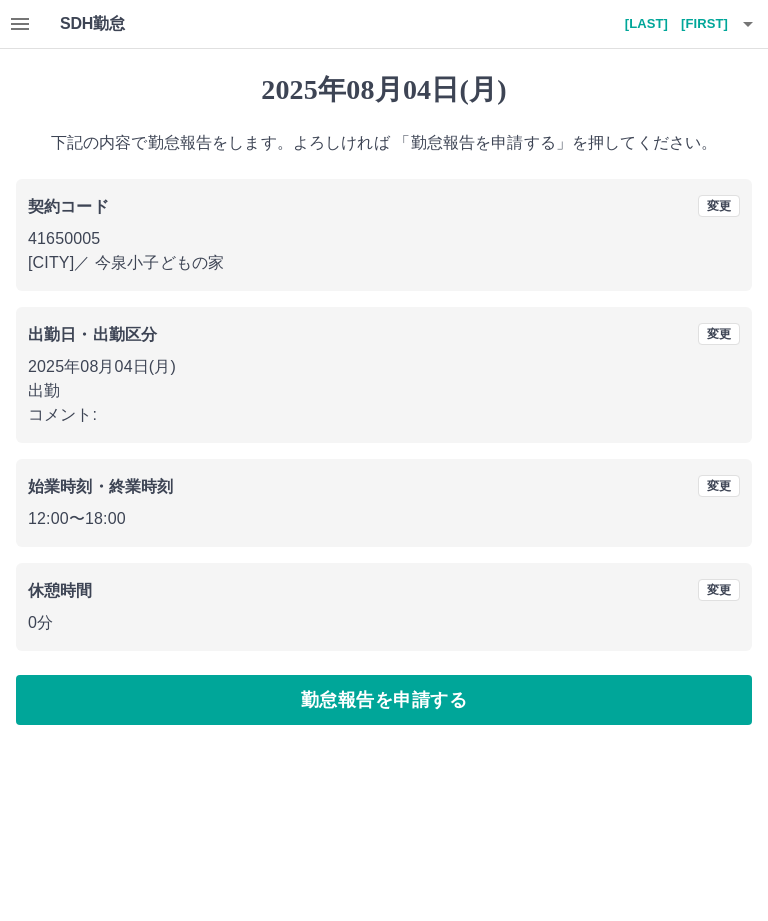 click on "勤怠報告を申請する" at bounding box center (384, 700) 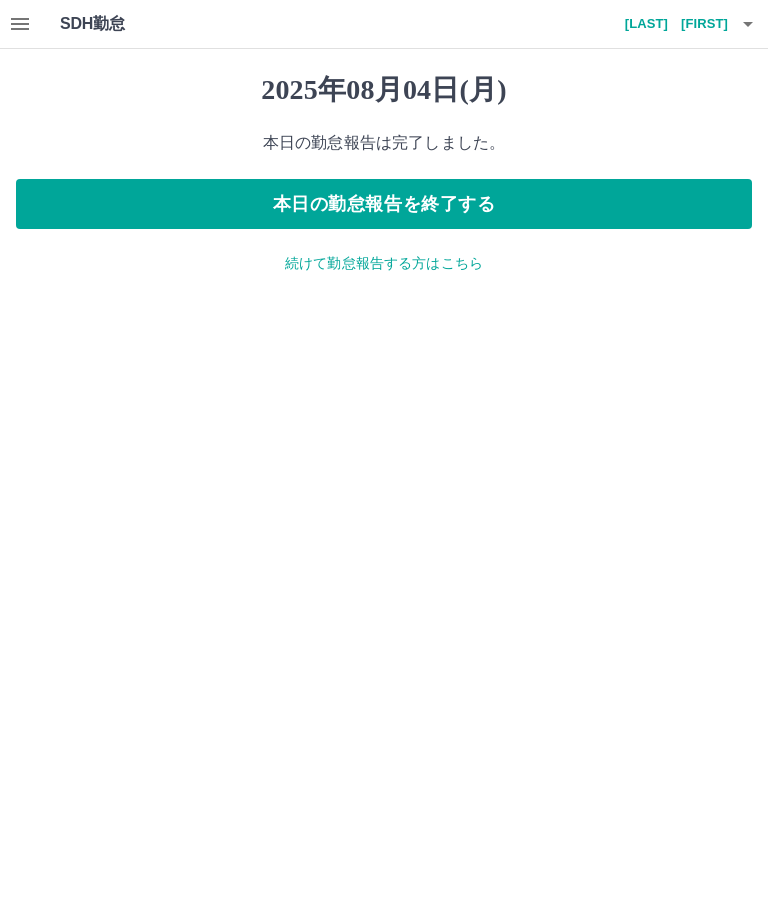 click on "本日の勤怠報告を終了する" at bounding box center (384, 204) 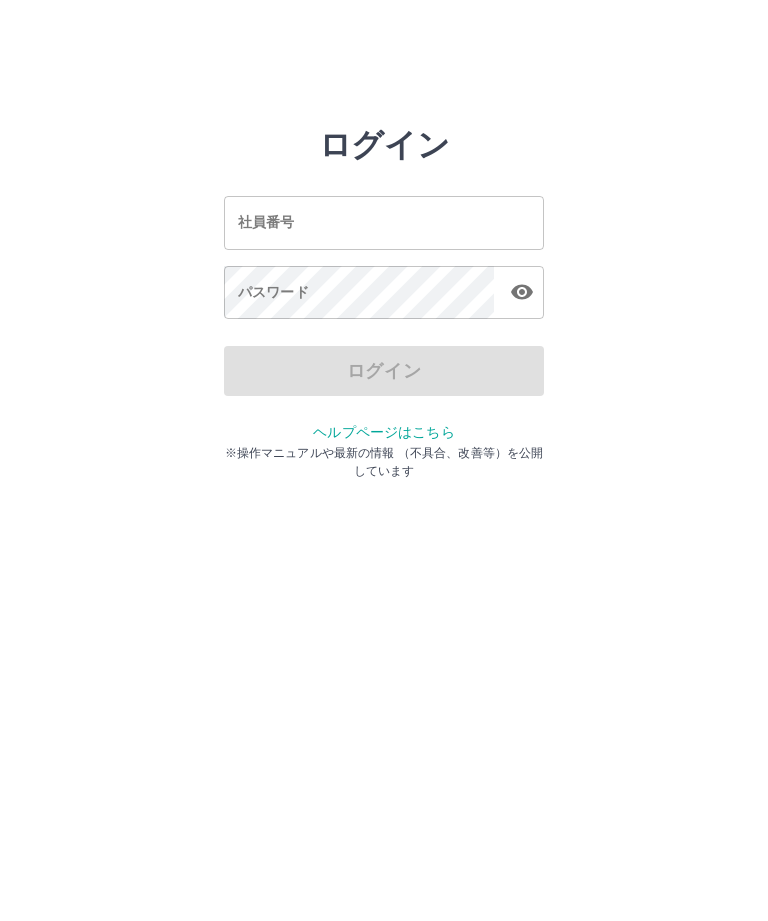 scroll, scrollTop: 0, scrollLeft: 0, axis: both 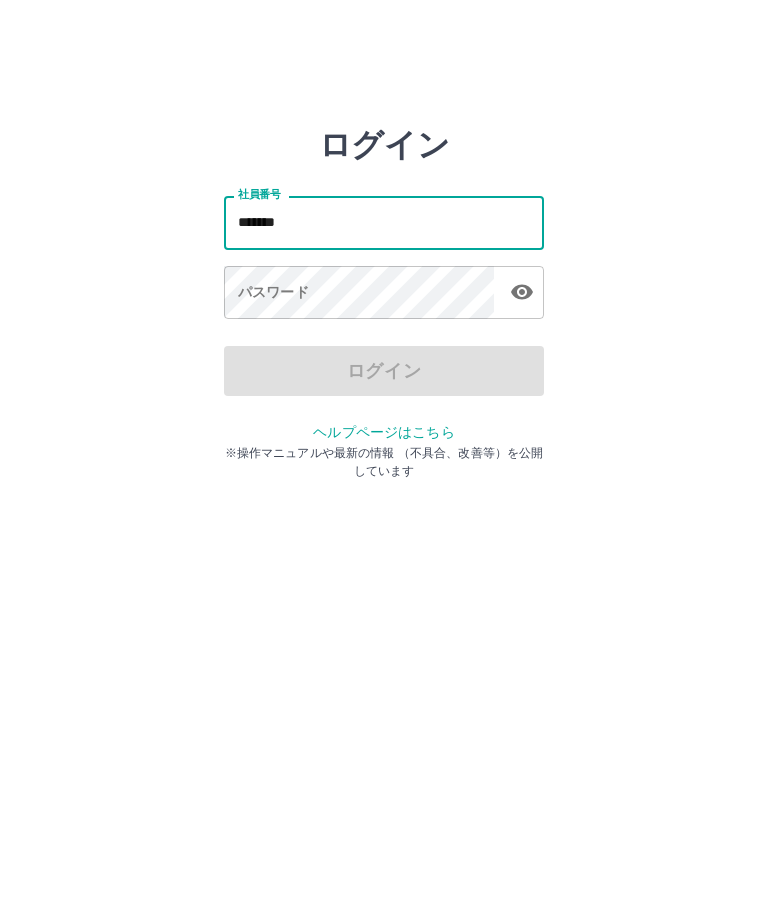 type on "*******" 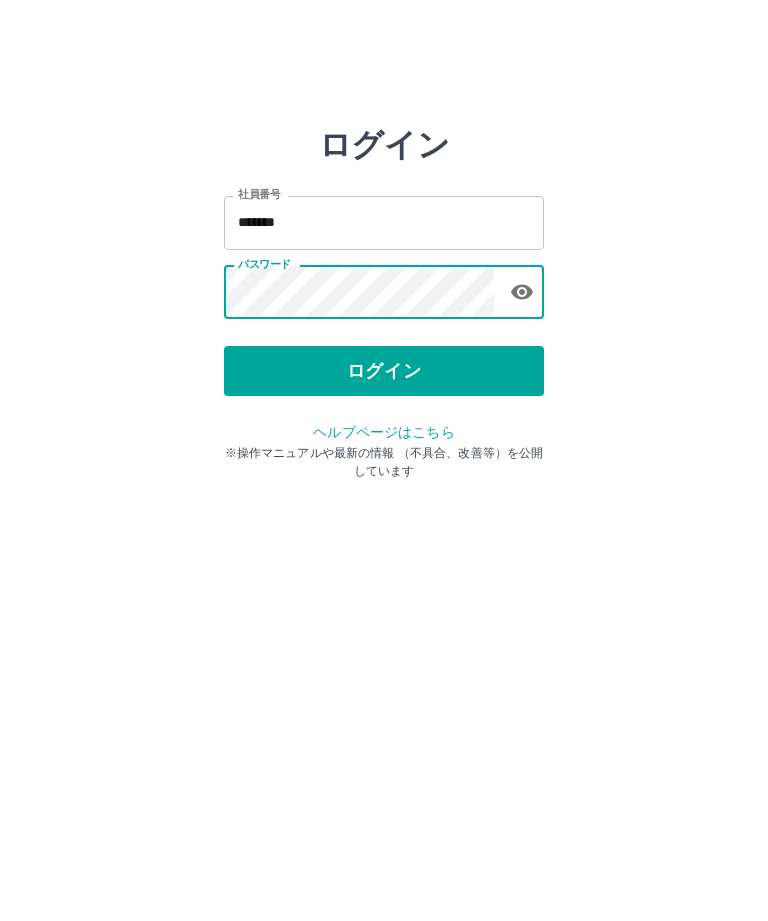 click on "ログイン" at bounding box center (384, 371) 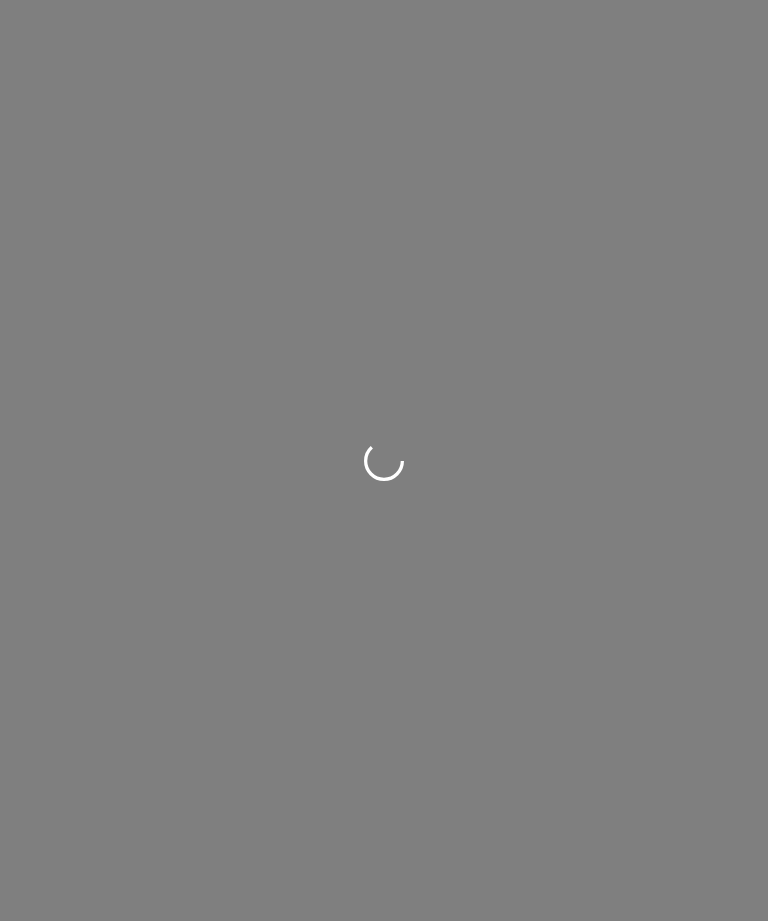 scroll, scrollTop: 0, scrollLeft: 0, axis: both 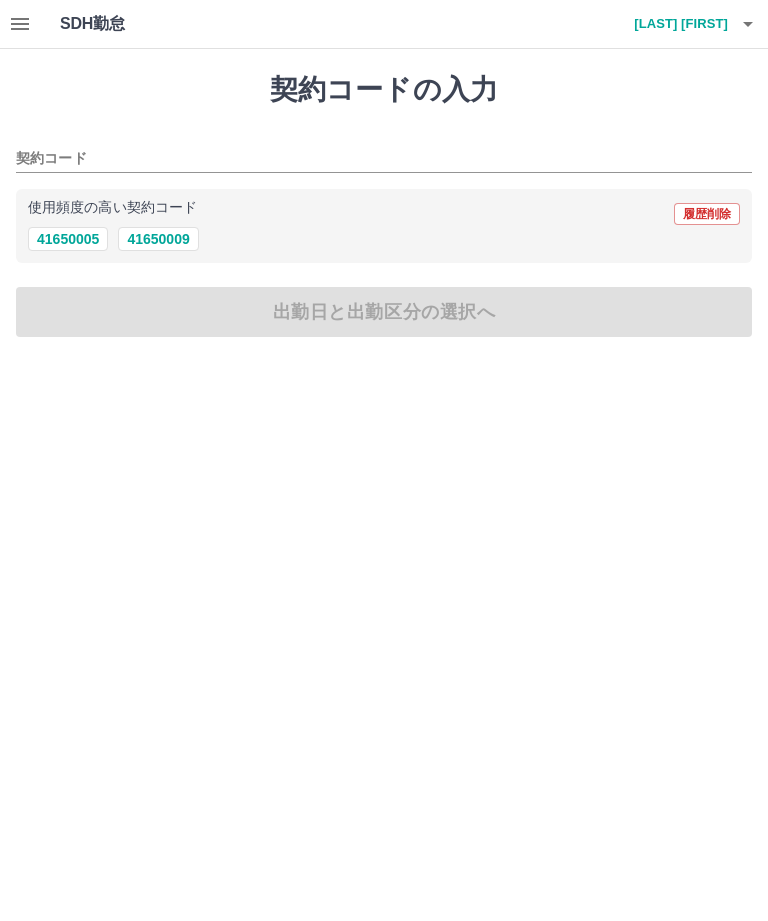 click on "41650005" at bounding box center (68, 239) 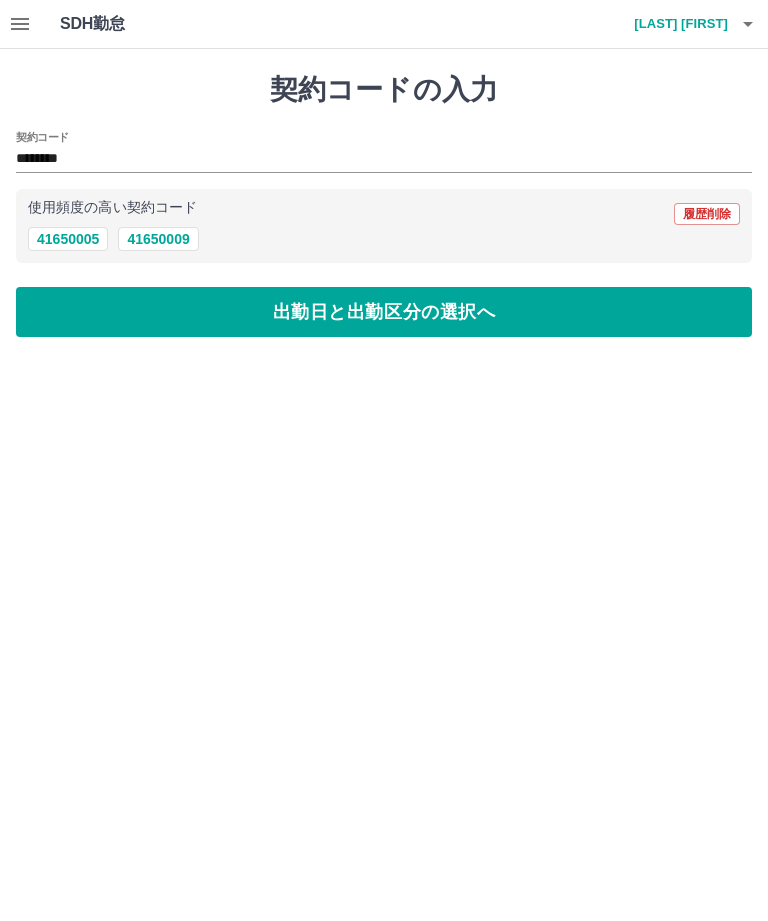 type on "********" 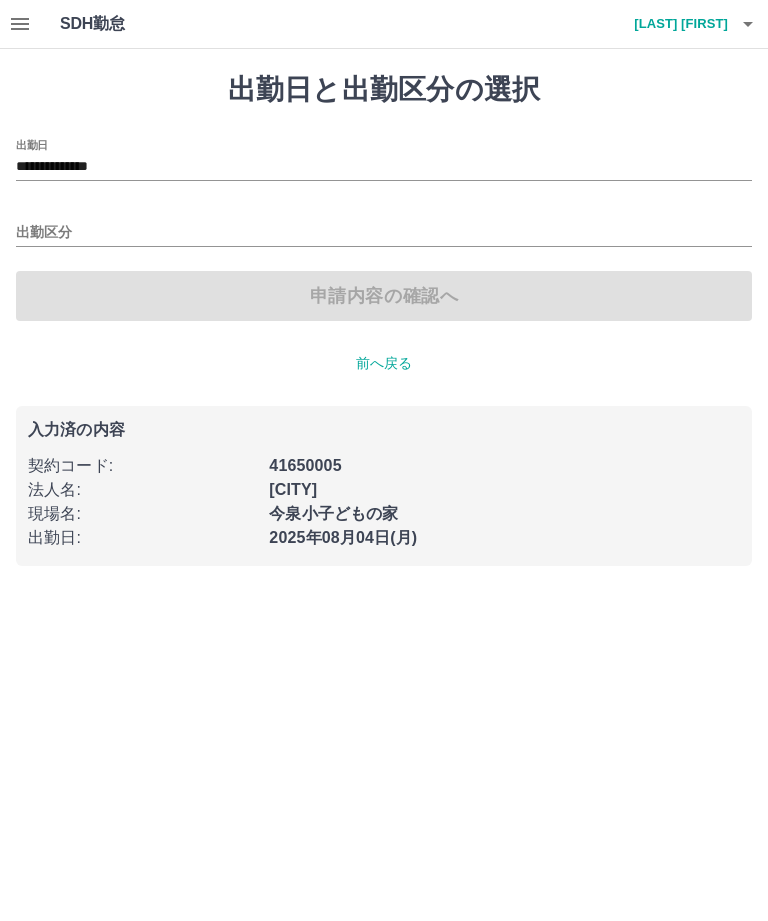 click on "出勤区分" at bounding box center [384, 233] 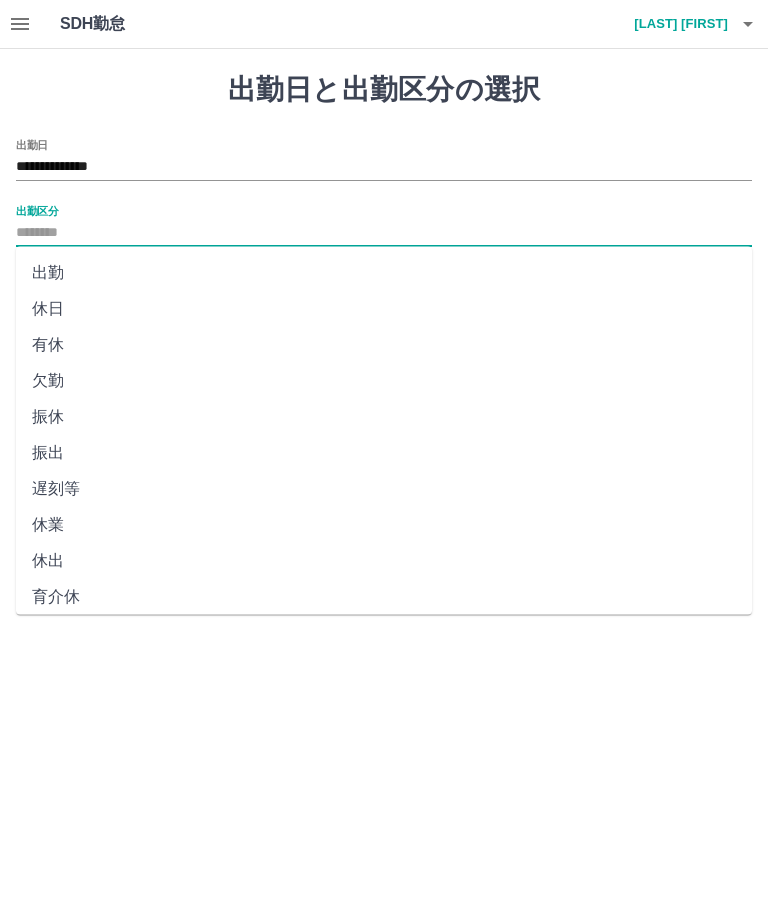 click on "出勤" at bounding box center (384, 273) 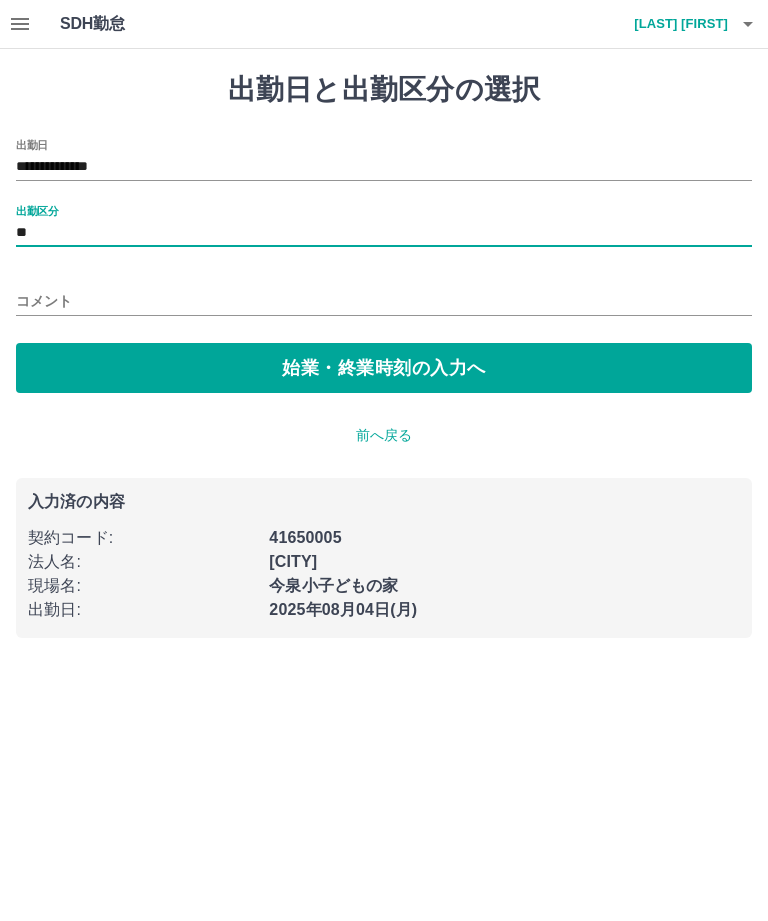 click on "始業・終業時刻の入力へ" at bounding box center [384, 368] 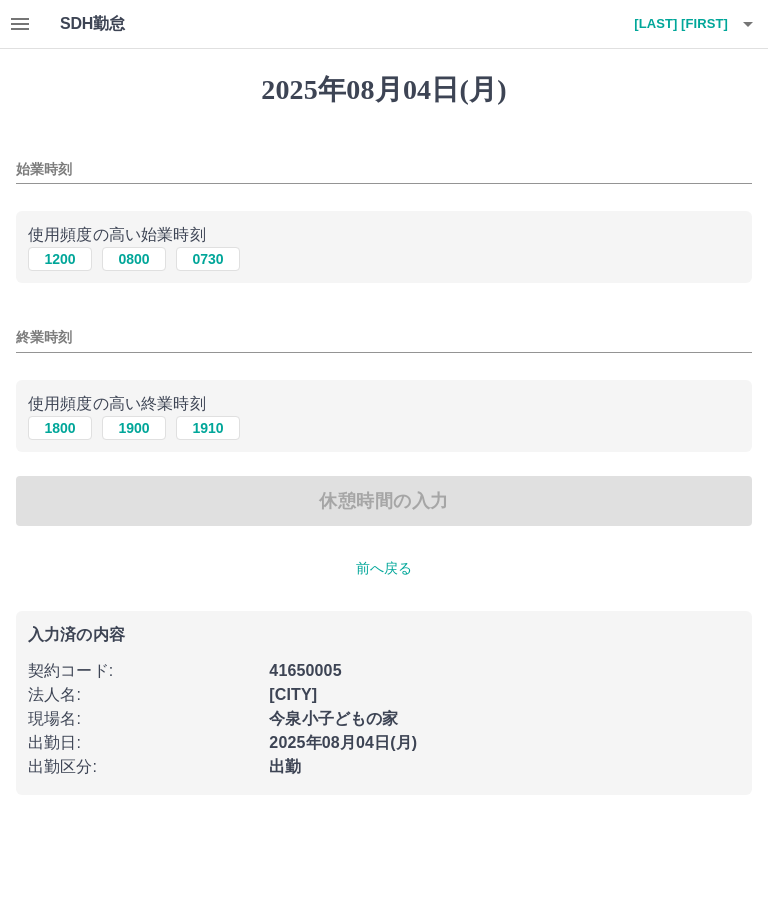 click on "0730" at bounding box center (208, 259) 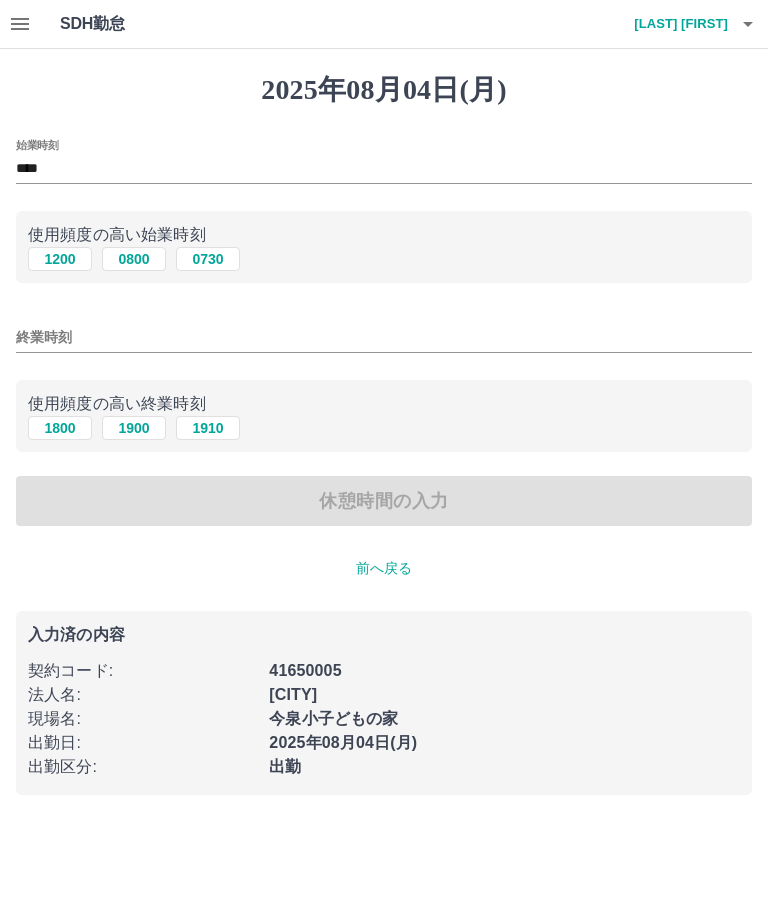 click on "1800" at bounding box center (60, 428) 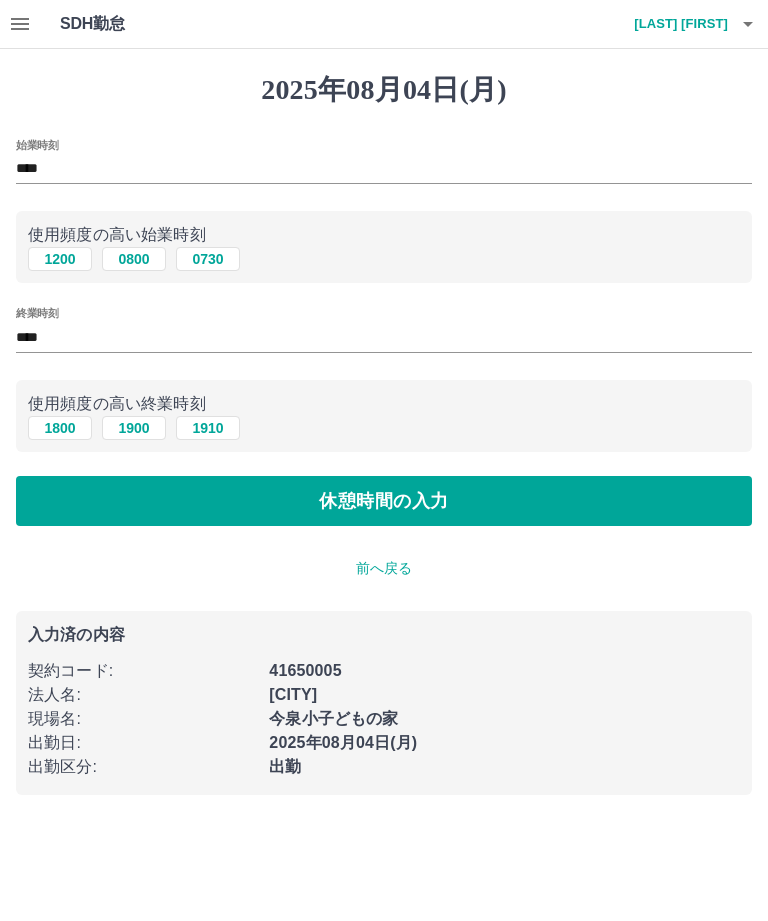 click on "休憩時間の入力" at bounding box center [384, 501] 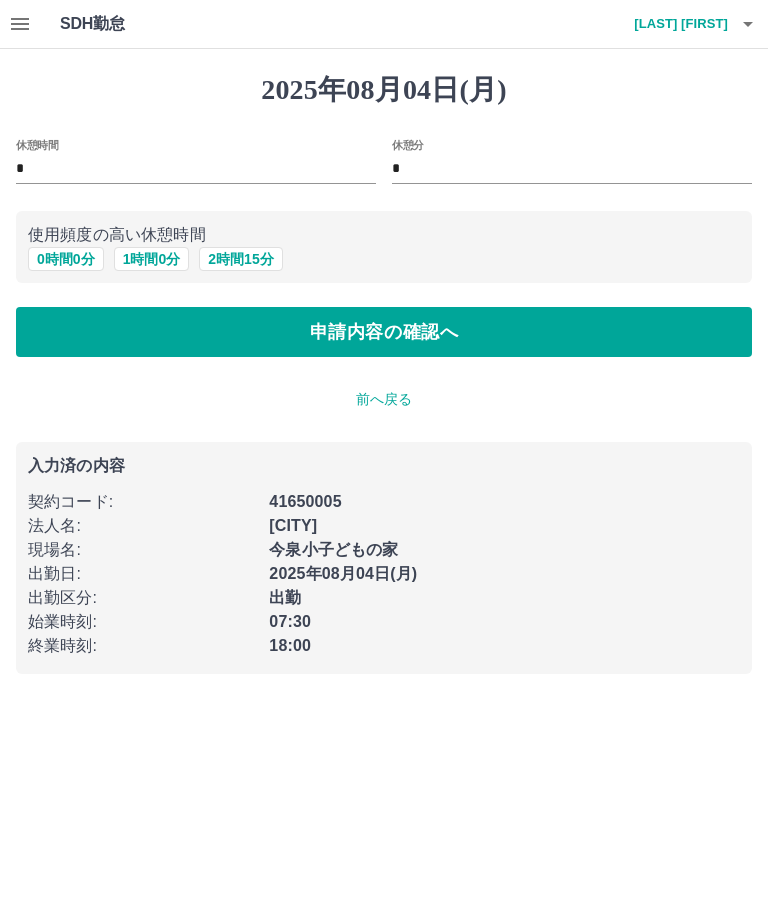 click on "1 時間 0 分" at bounding box center (152, 259) 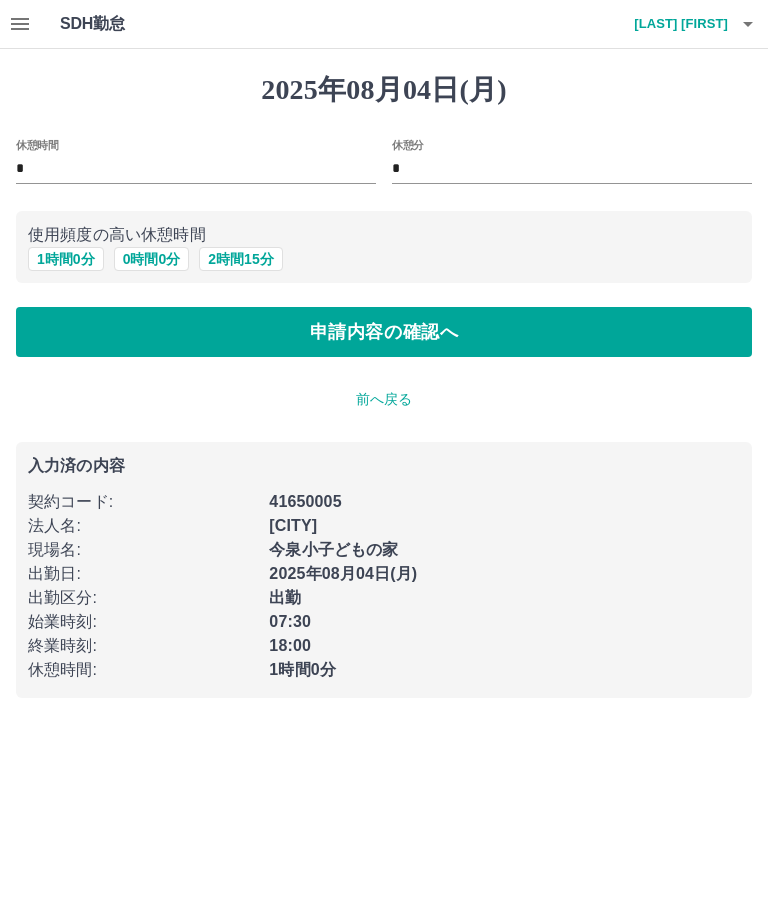 click on "申請内容の確認へ" at bounding box center (384, 332) 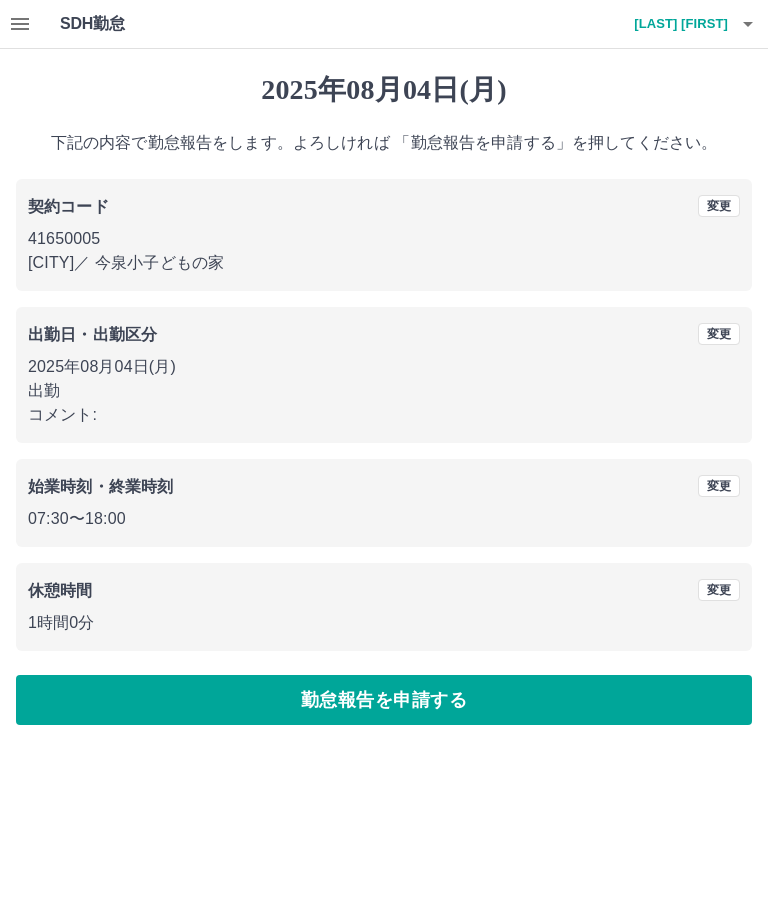 click on "勤怠報告を申請する" at bounding box center [384, 700] 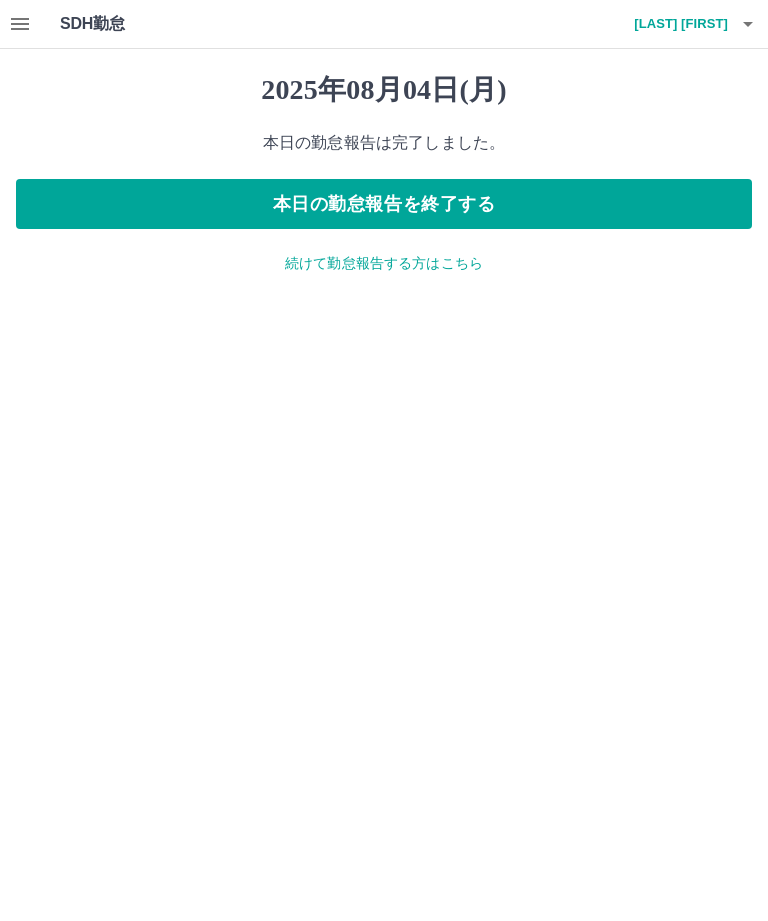 click on "本日の勤怠報告を終了する" at bounding box center [384, 204] 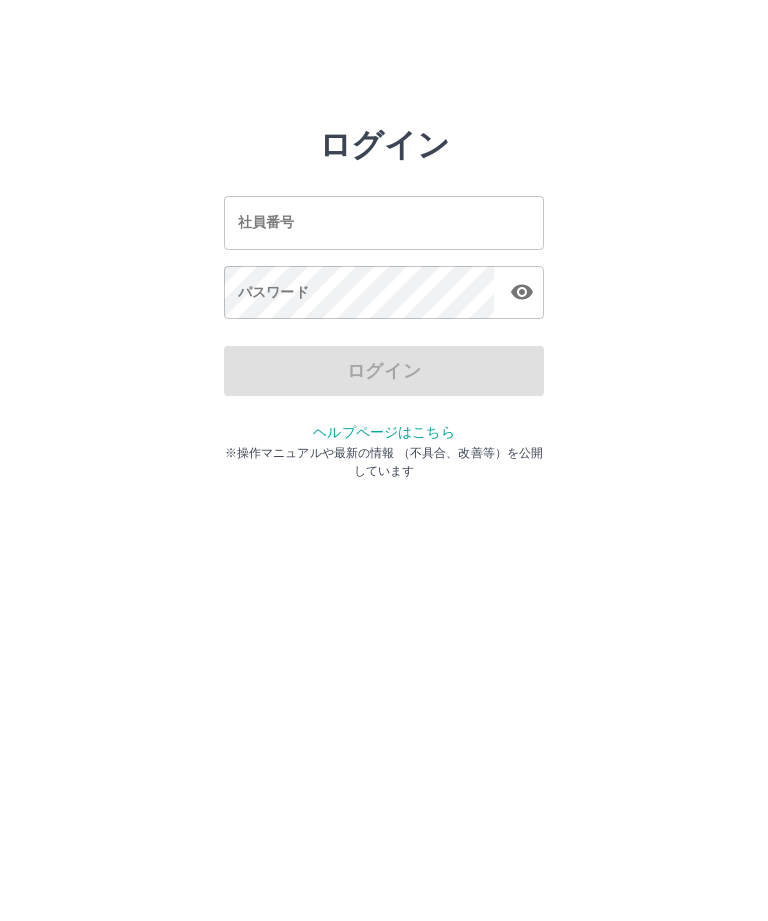 scroll, scrollTop: 0, scrollLeft: 0, axis: both 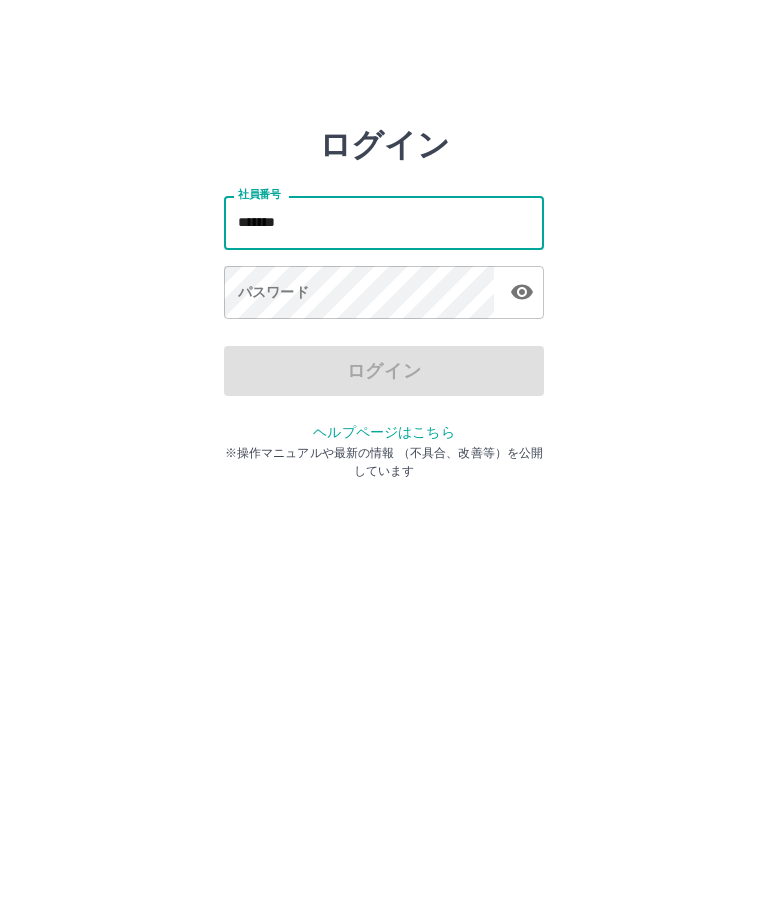type on "*******" 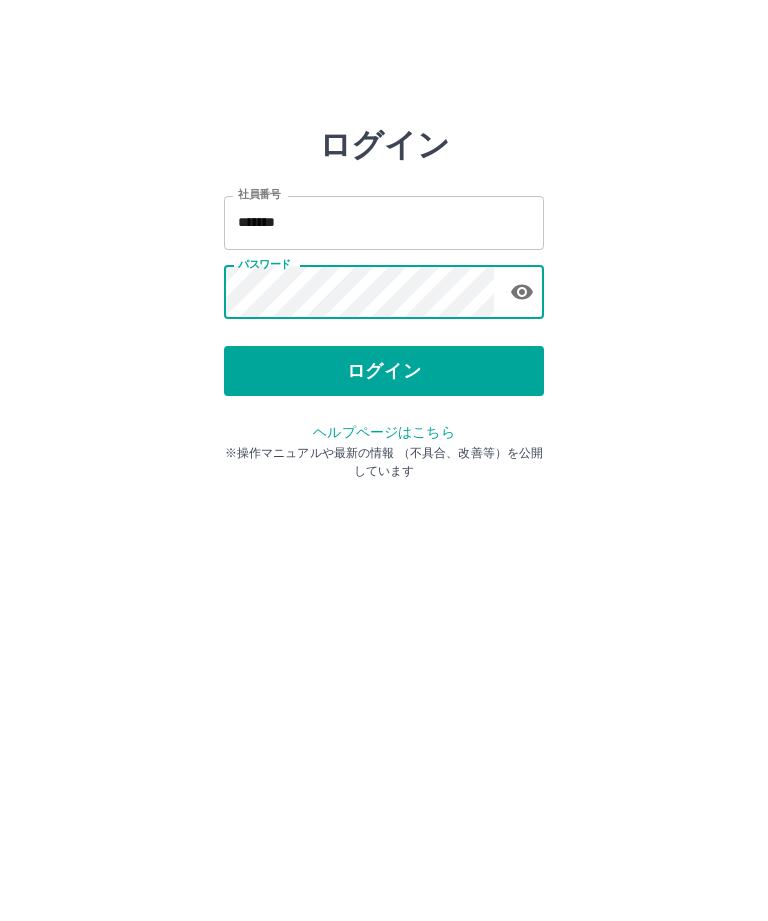 click on "ログイン" at bounding box center [384, 371] 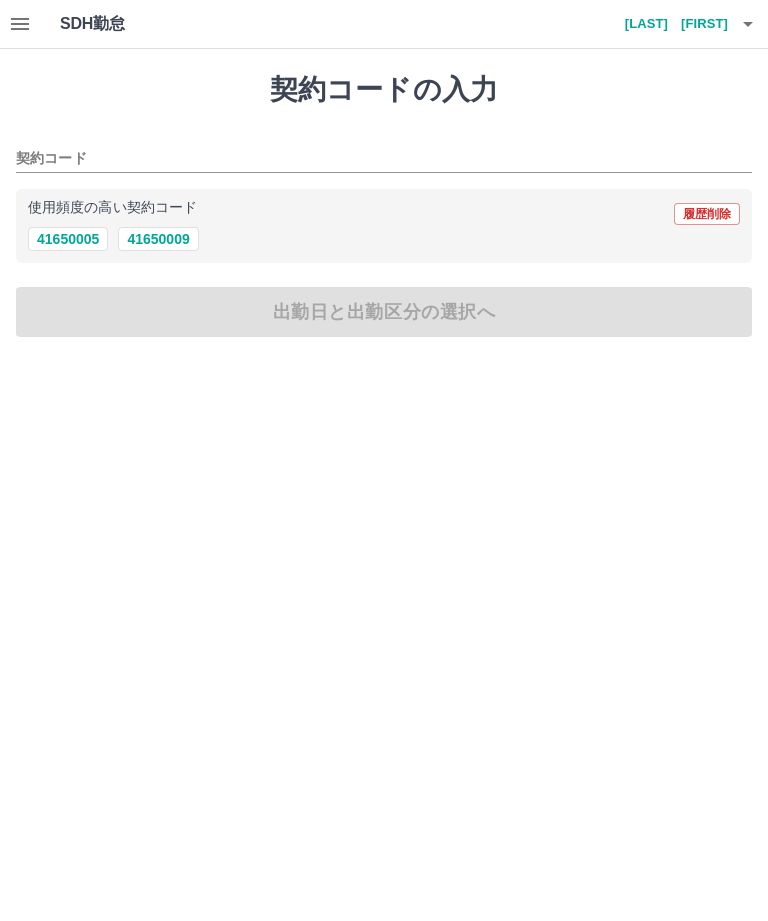 scroll, scrollTop: 0, scrollLeft: 0, axis: both 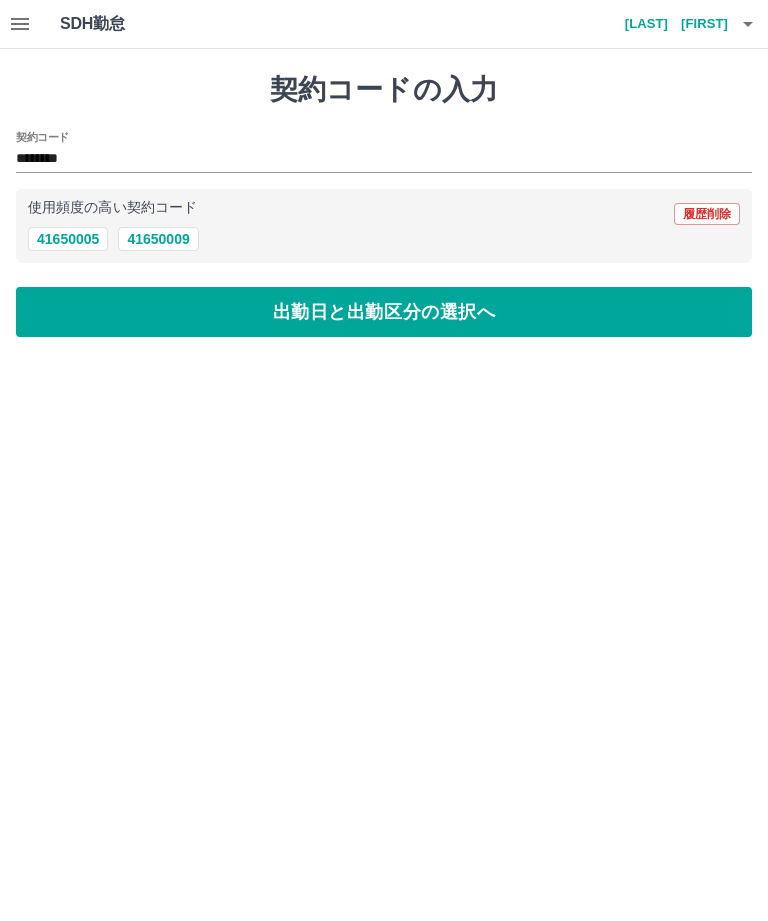 click on "出勤日と出勤区分の選択へ" at bounding box center (384, 312) 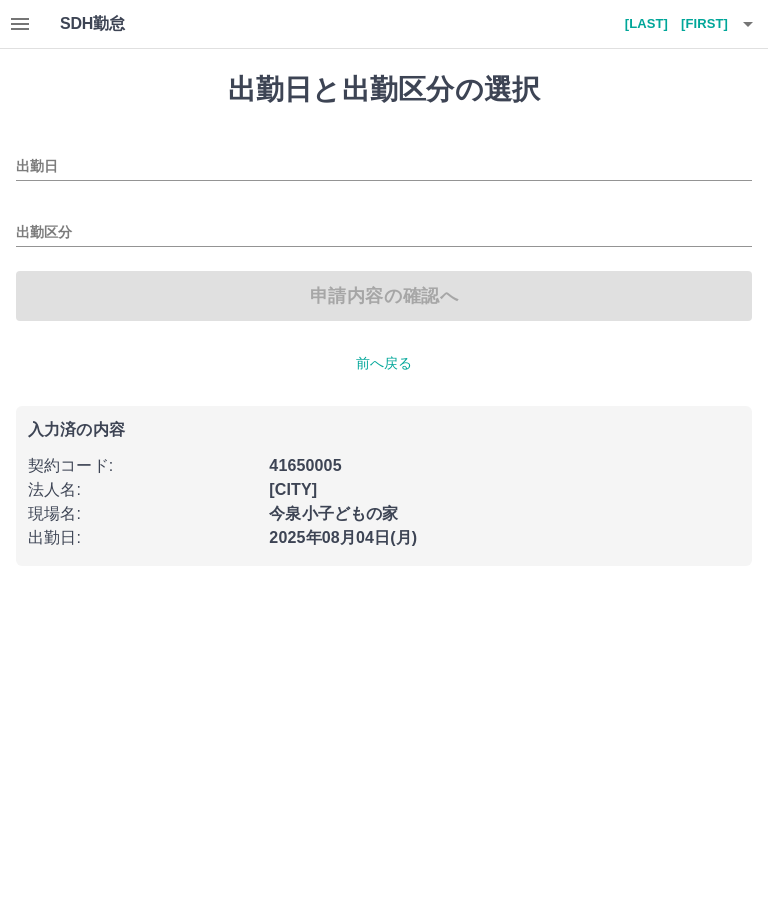 type on "**********" 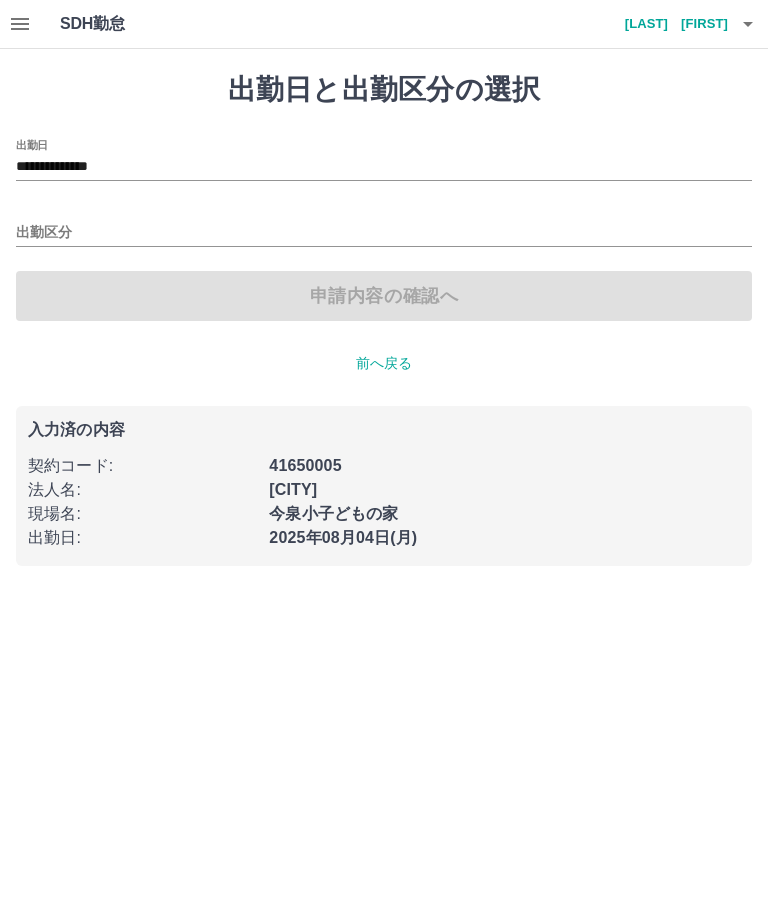click on "出勤区分" at bounding box center (384, 233) 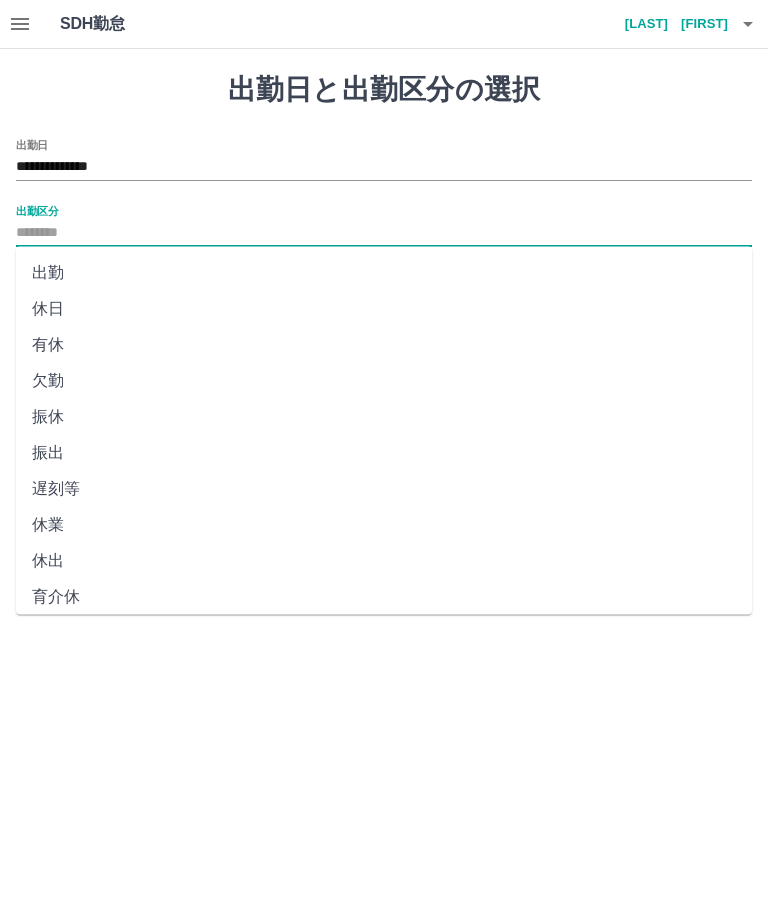 click on "出勤" at bounding box center [384, 273] 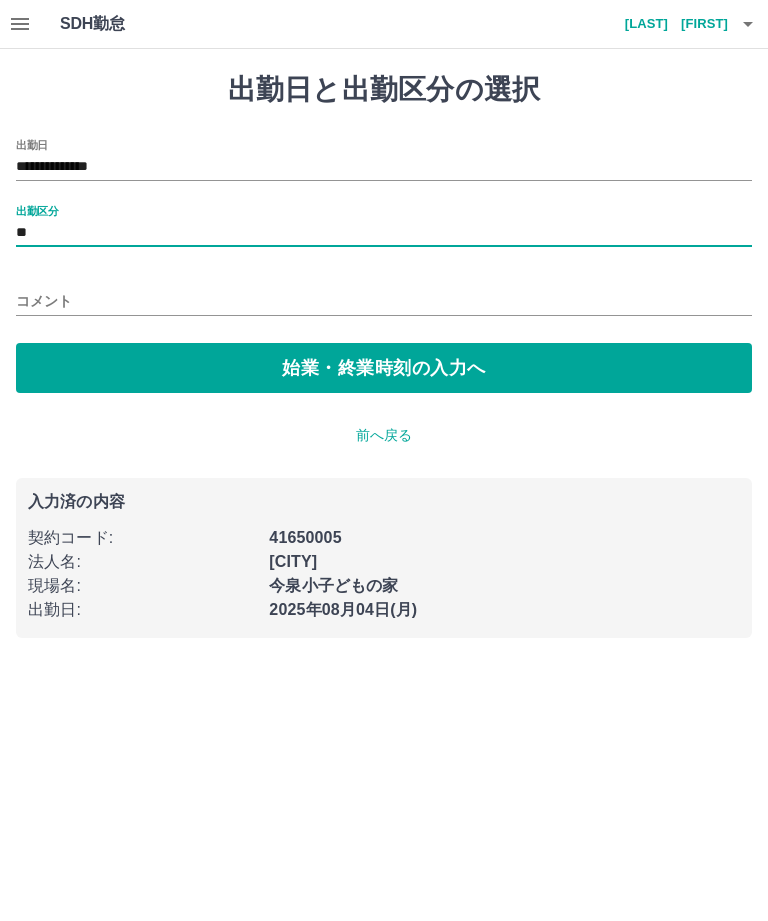 click on "始業・終業時刻の入力へ" at bounding box center [384, 368] 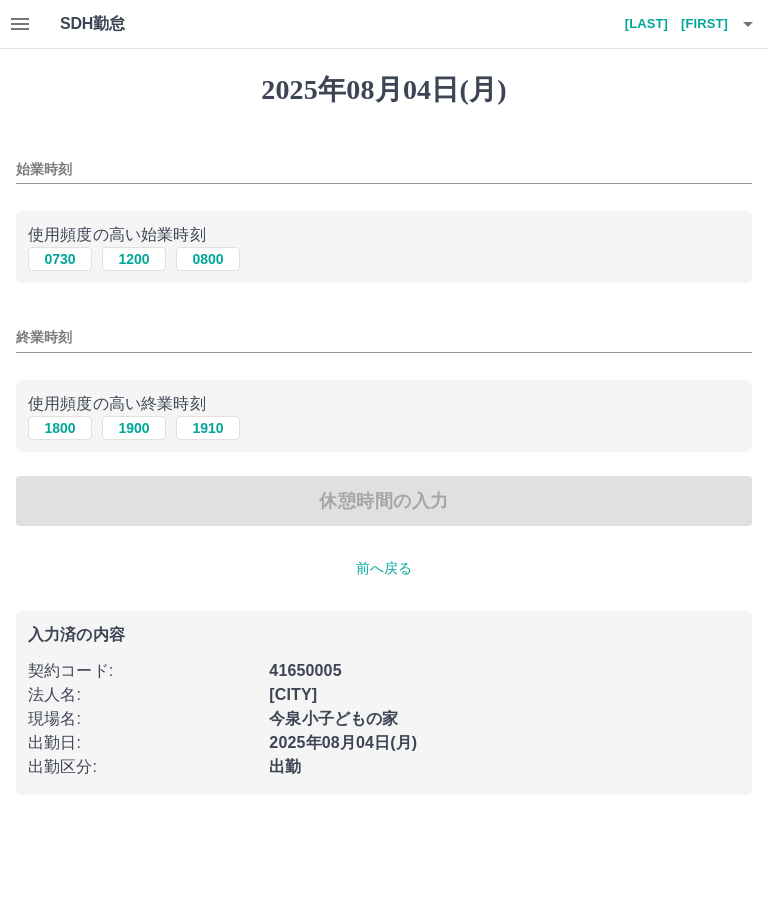 click on "0730" at bounding box center [60, 259] 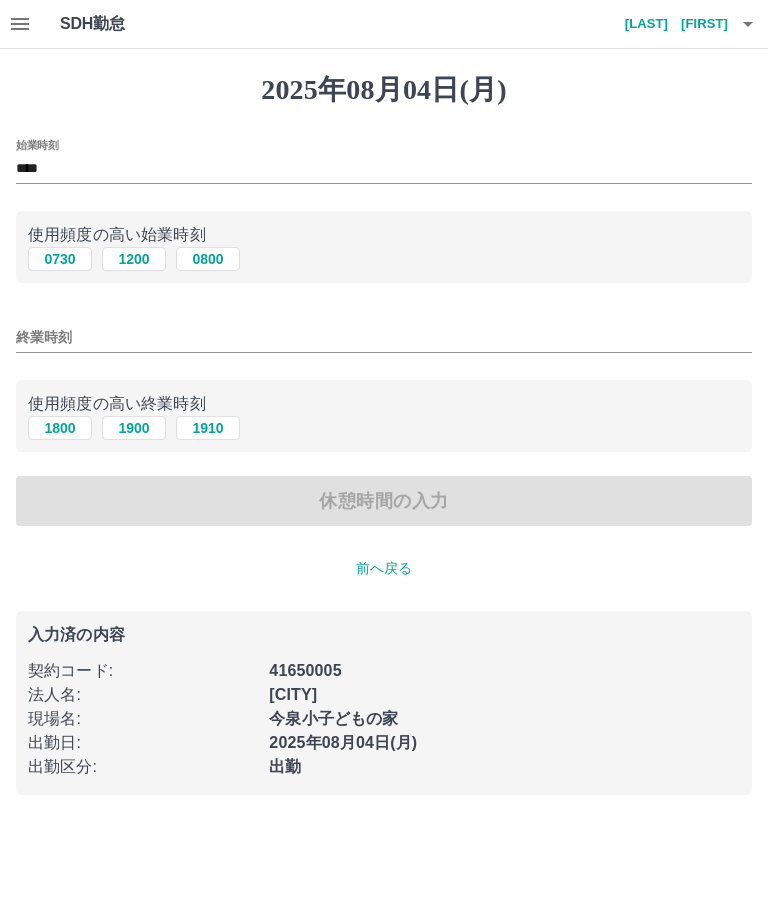 click on "終業時刻" at bounding box center (384, 337) 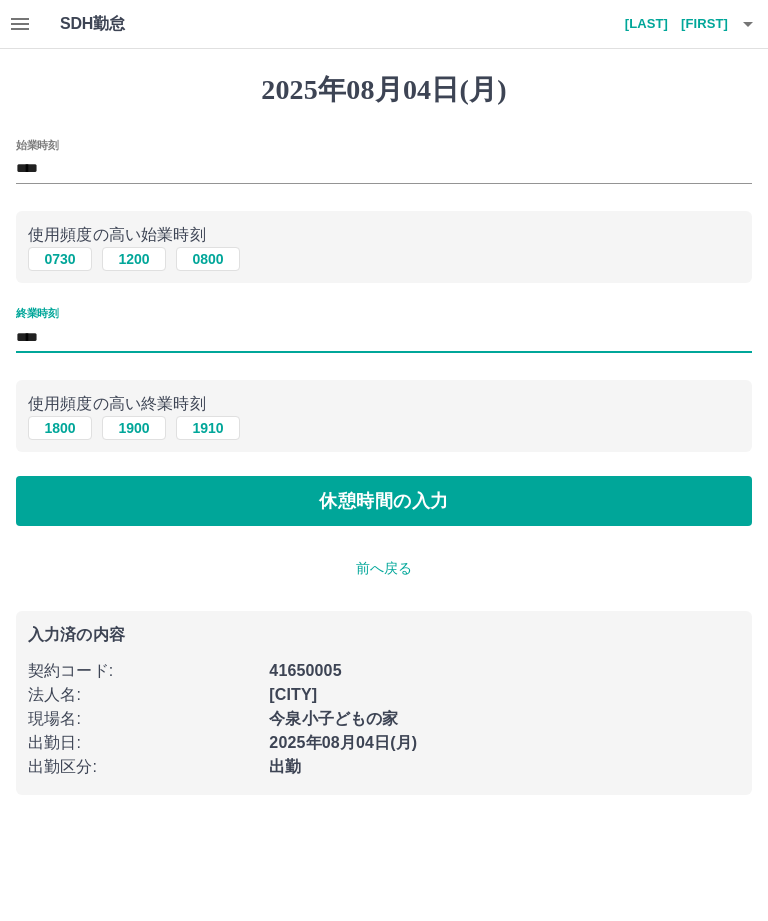 type on "****" 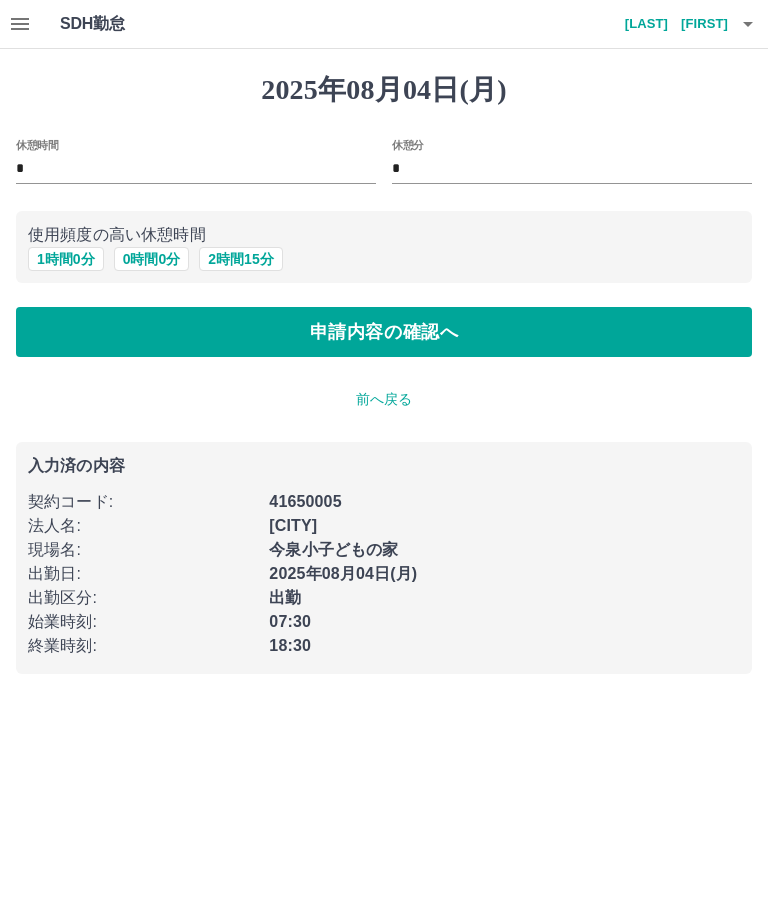 click on "1 時間 0 分" at bounding box center (66, 259) 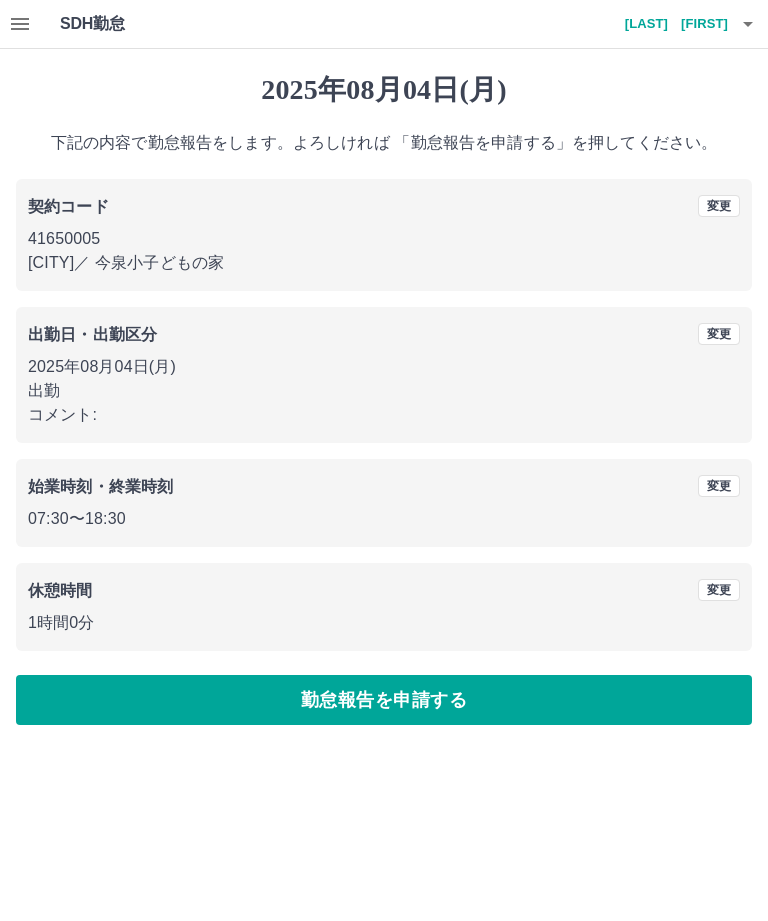 click on "勤怠報告を申請する" at bounding box center (384, 700) 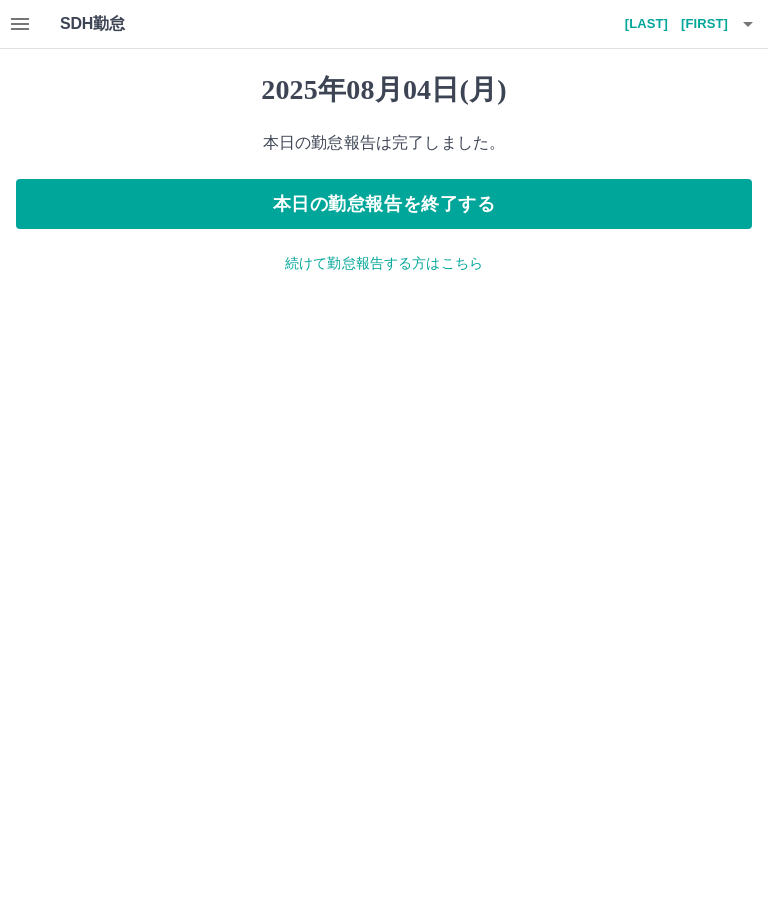 click on "本日の勤怠報告を終了する" at bounding box center (384, 204) 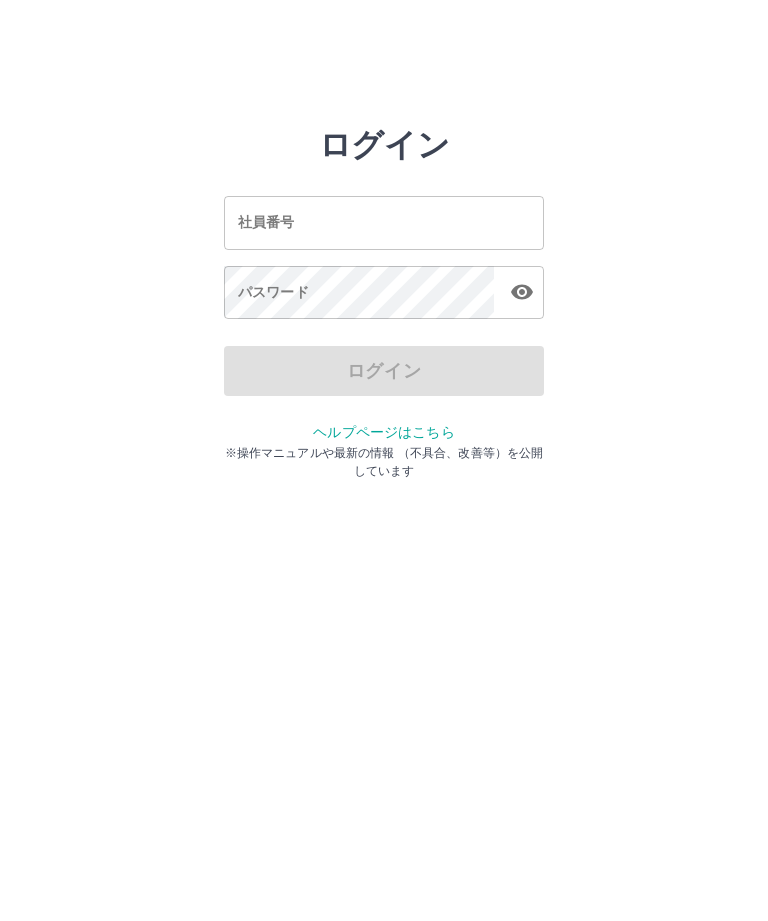 scroll, scrollTop: 0, scrollLeft: 0, axis: both 